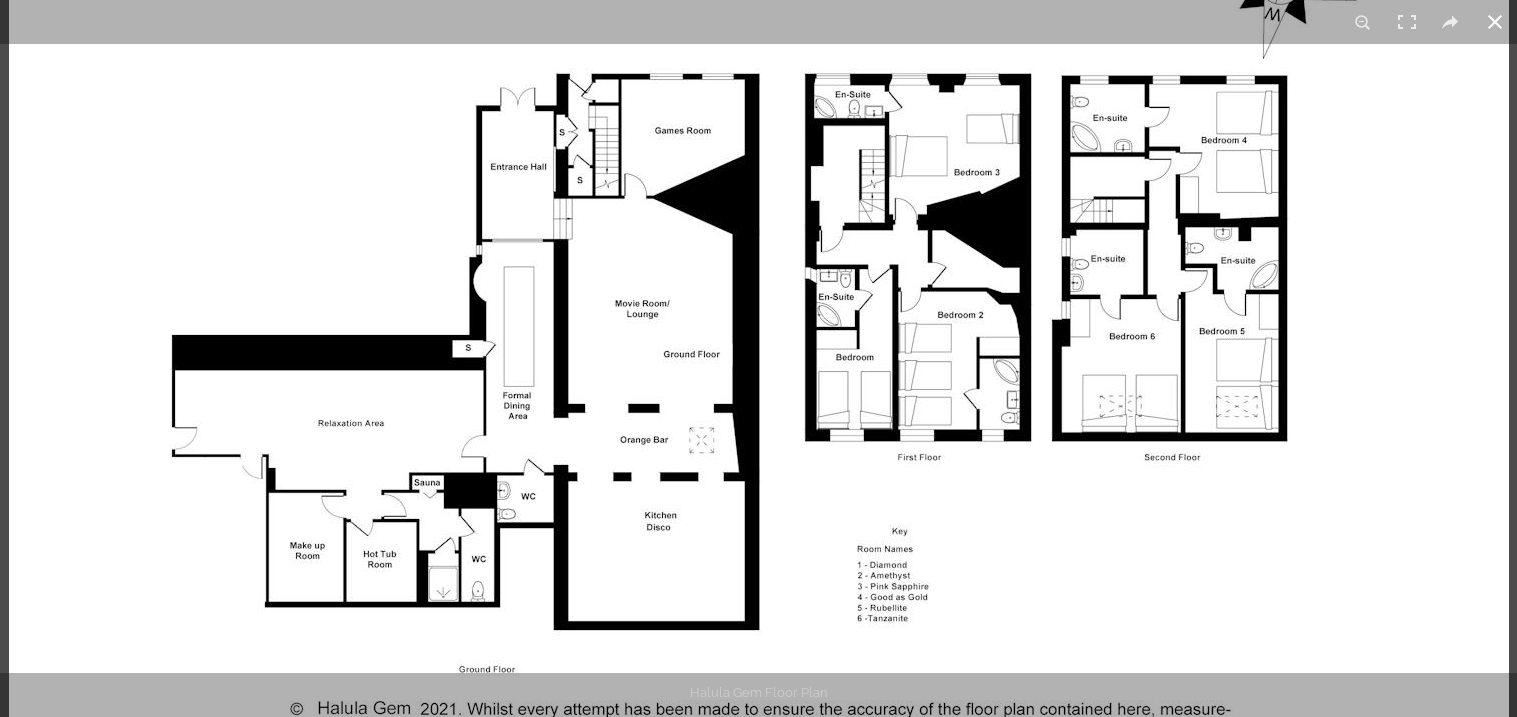 scroll, scrollTop: 599, scrollLeft: 0, axis: vertical 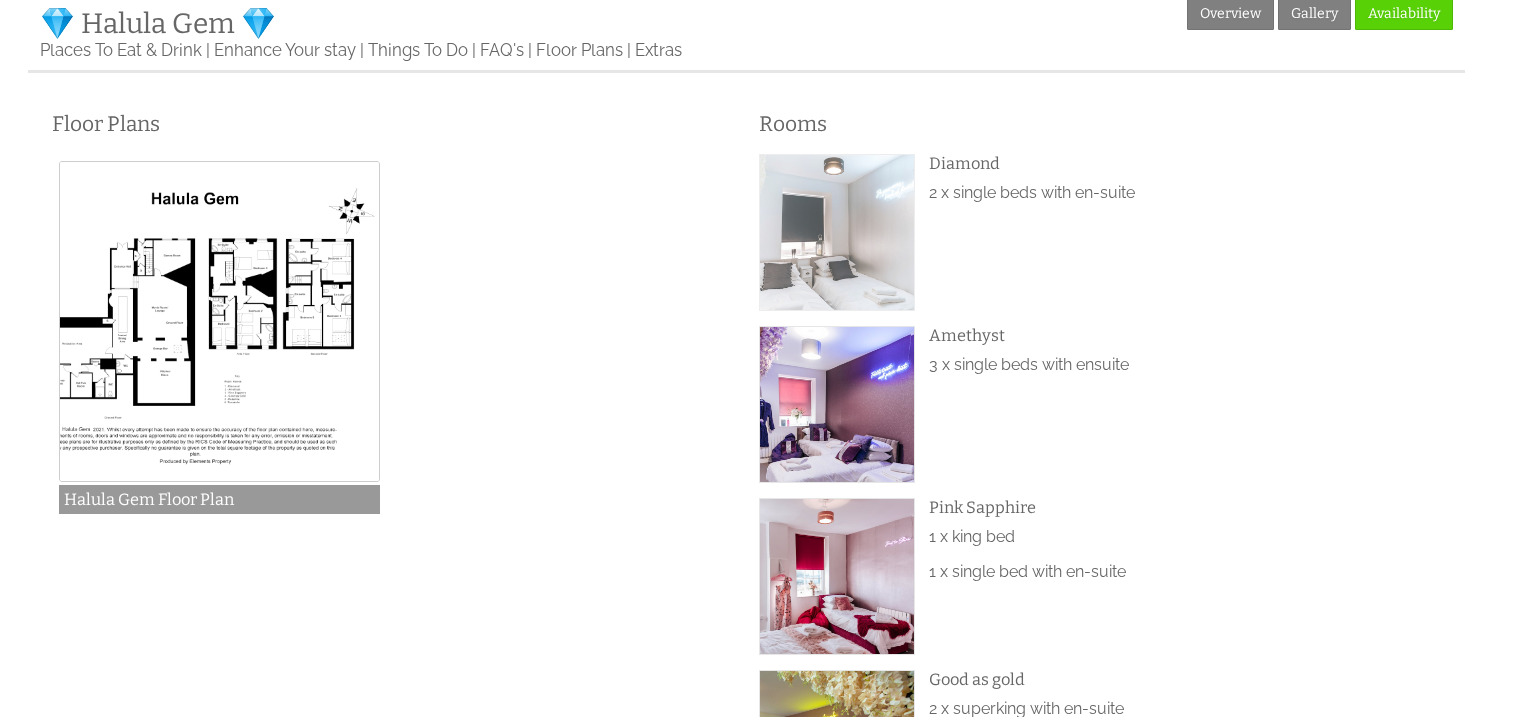 click at bounding box center [837, 232] 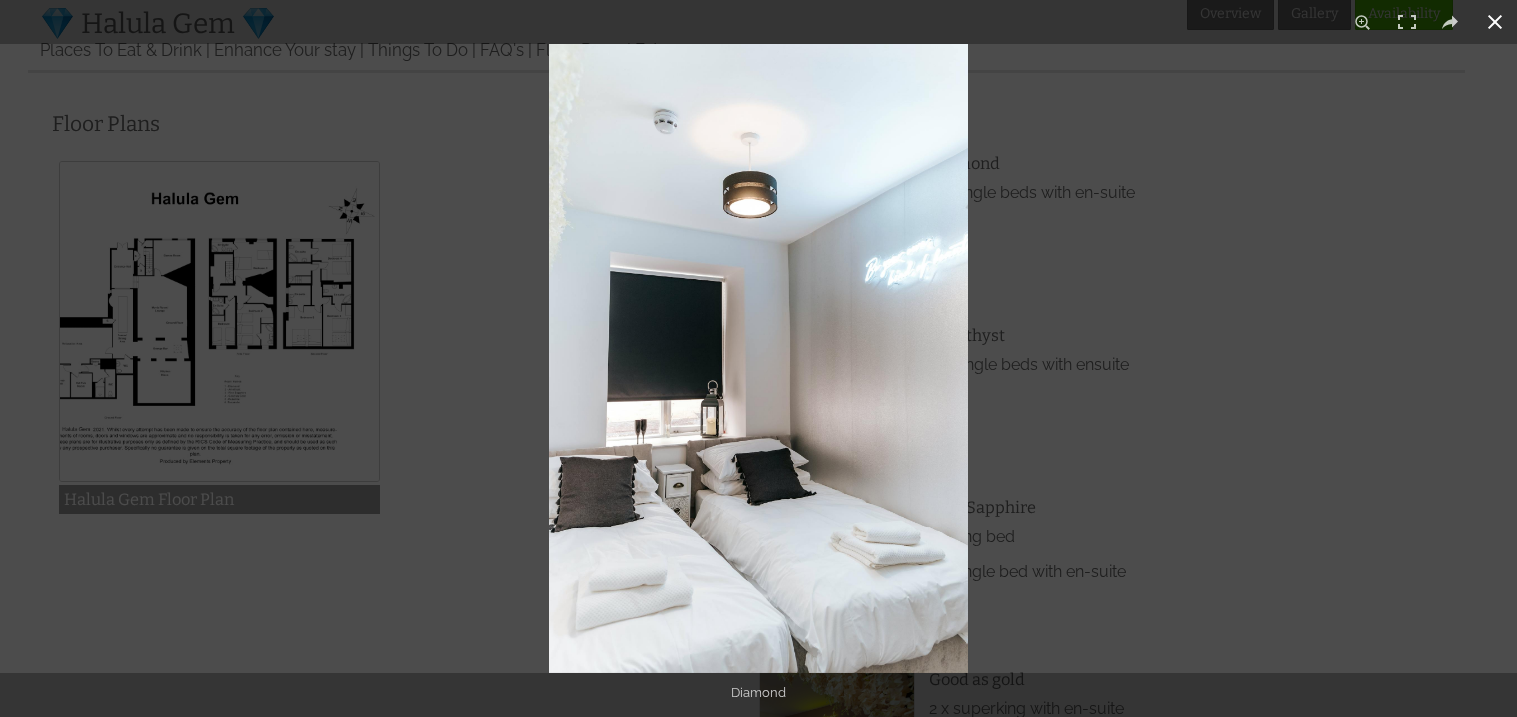 click at bounding box center (1495, 22) 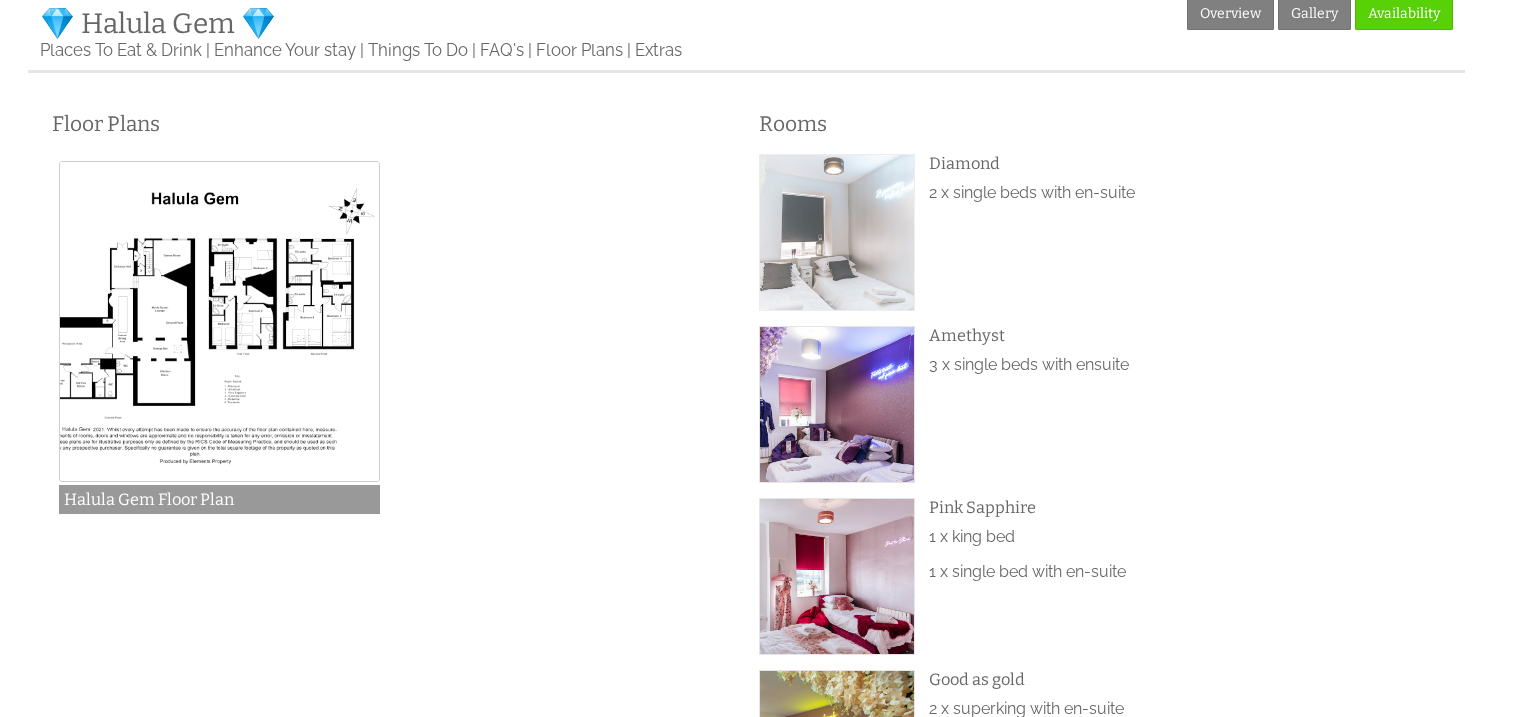 click at bounding box center (837, 232) 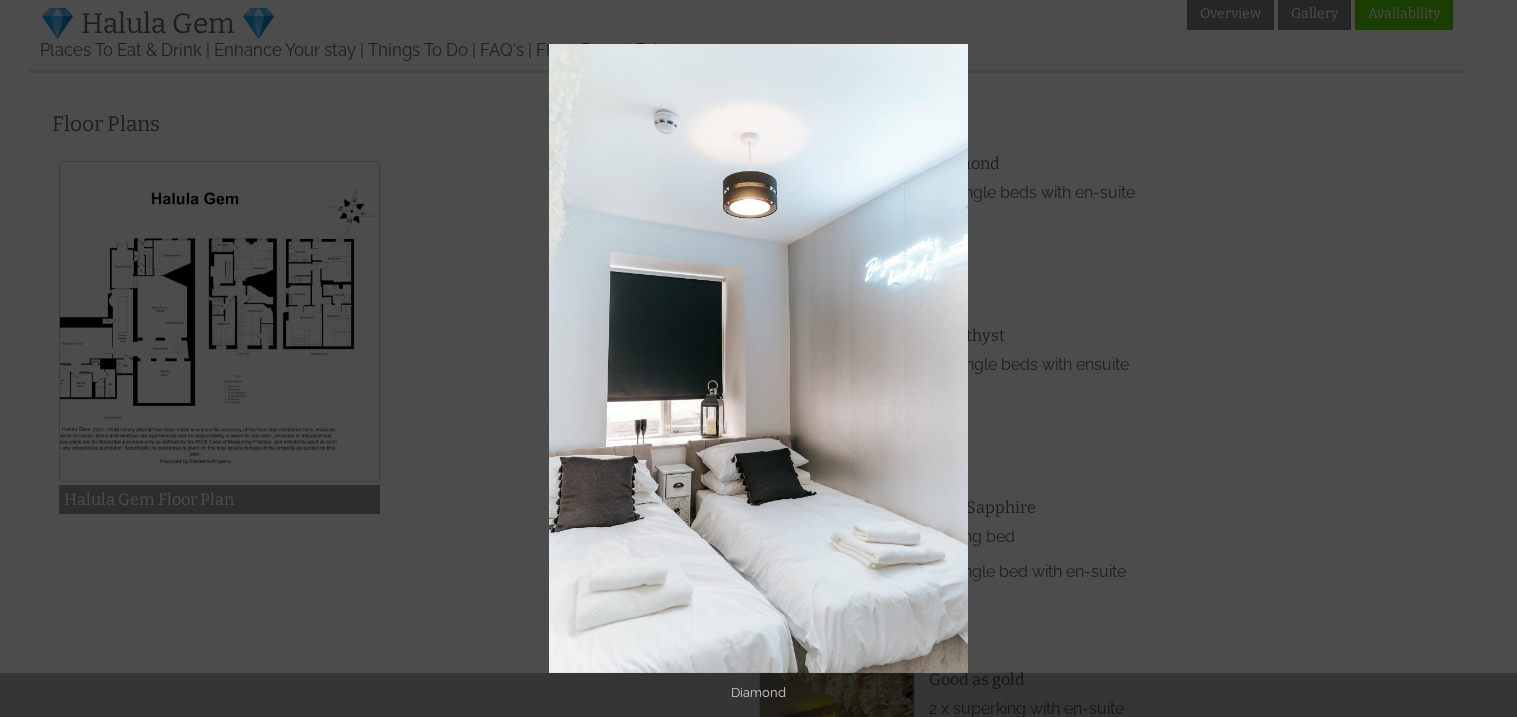 click at bounding box center [1307, 402] 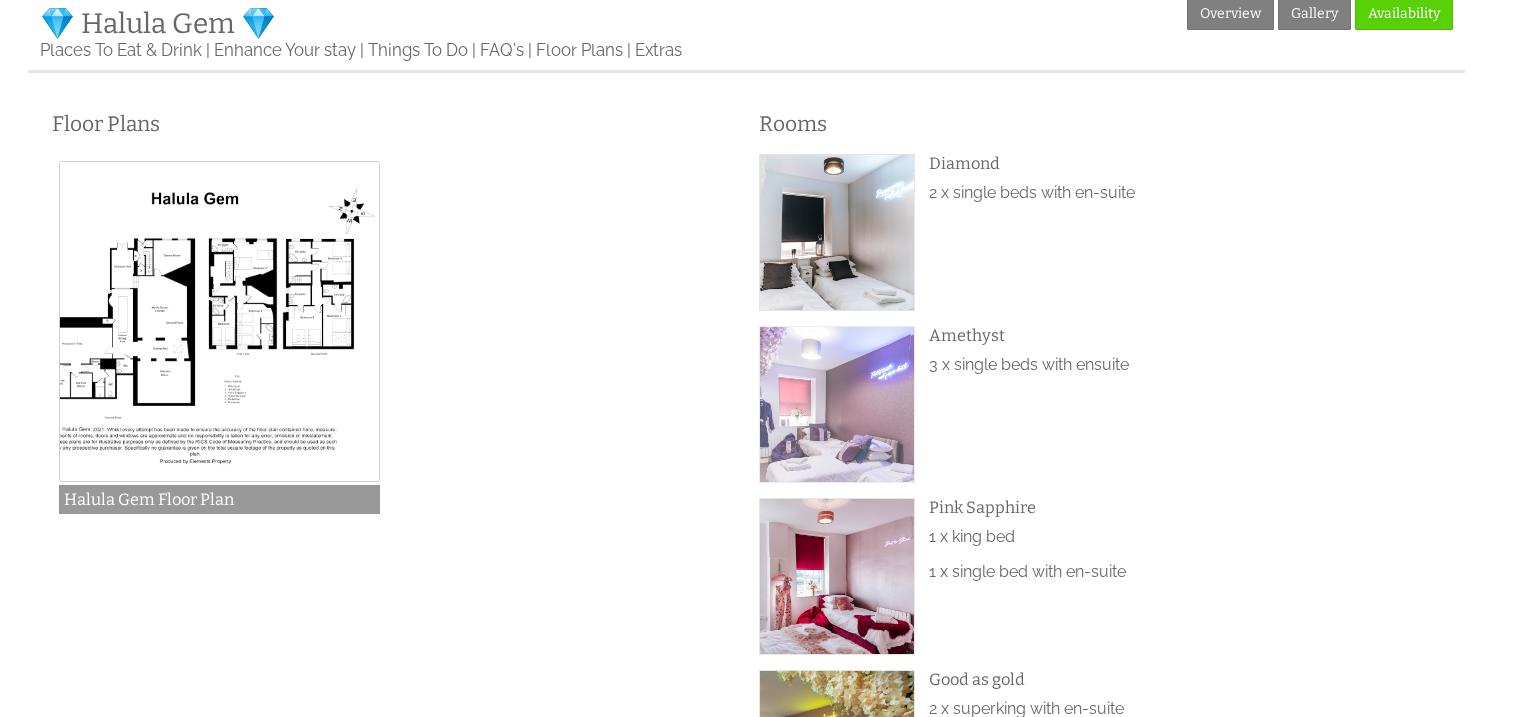 click at bounding box center (837, 404) 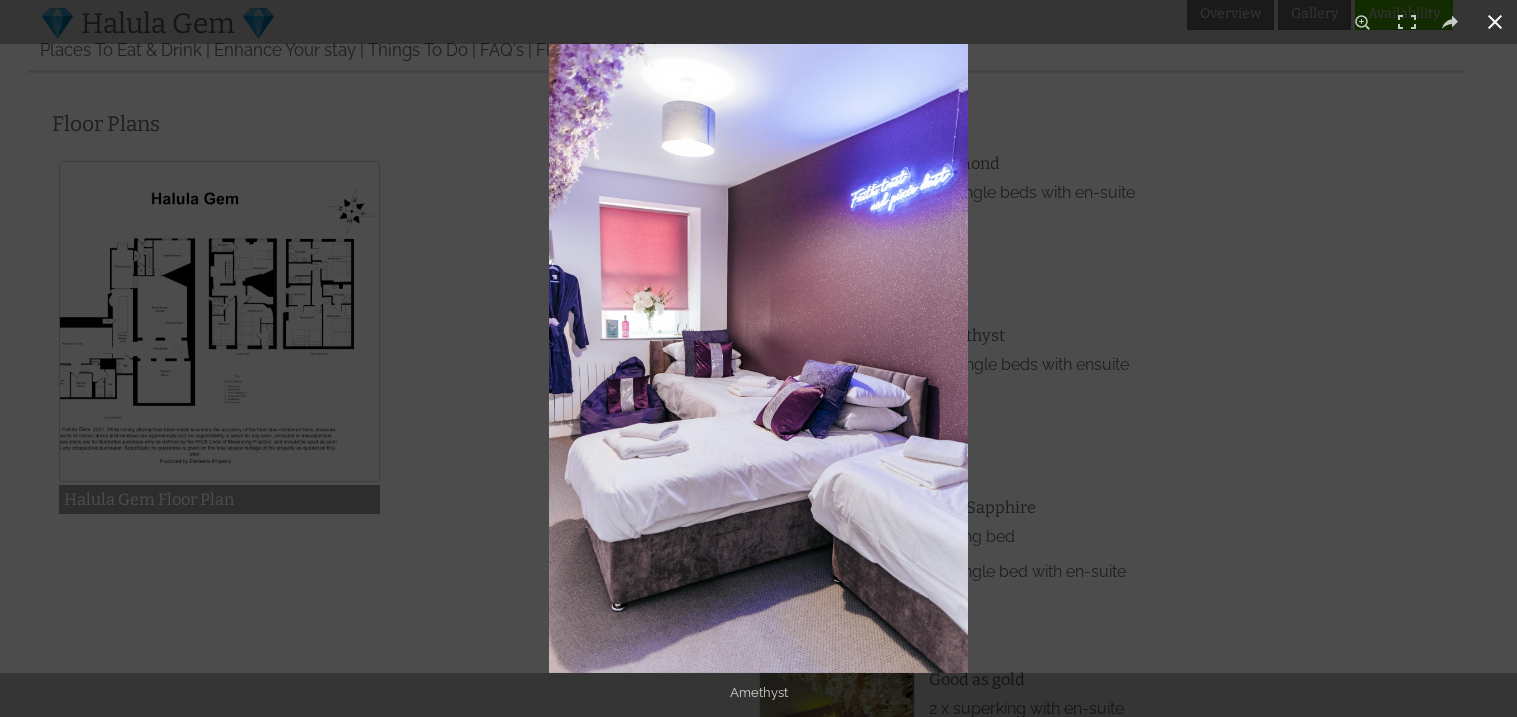 click at bounding box center [1307, 402] 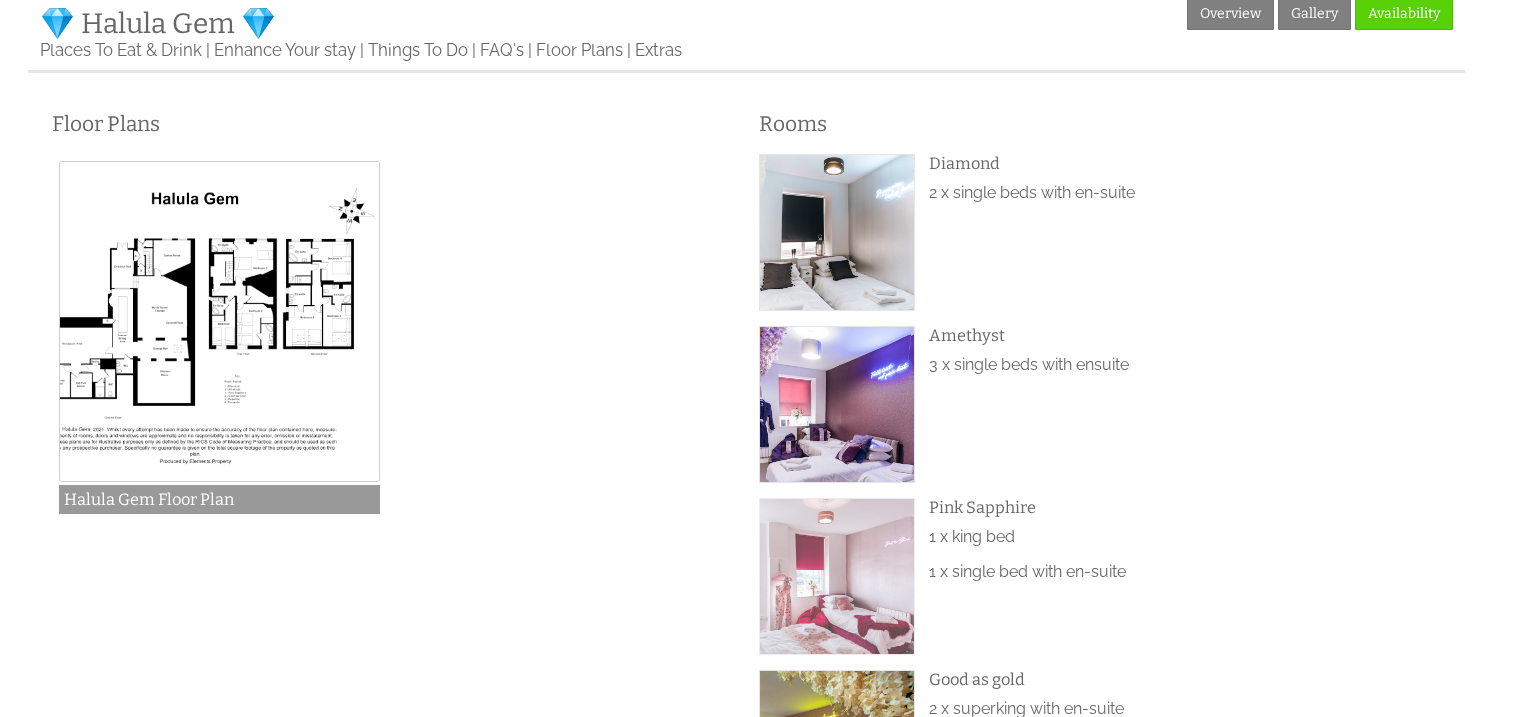 click at bounding box center [837, 576] 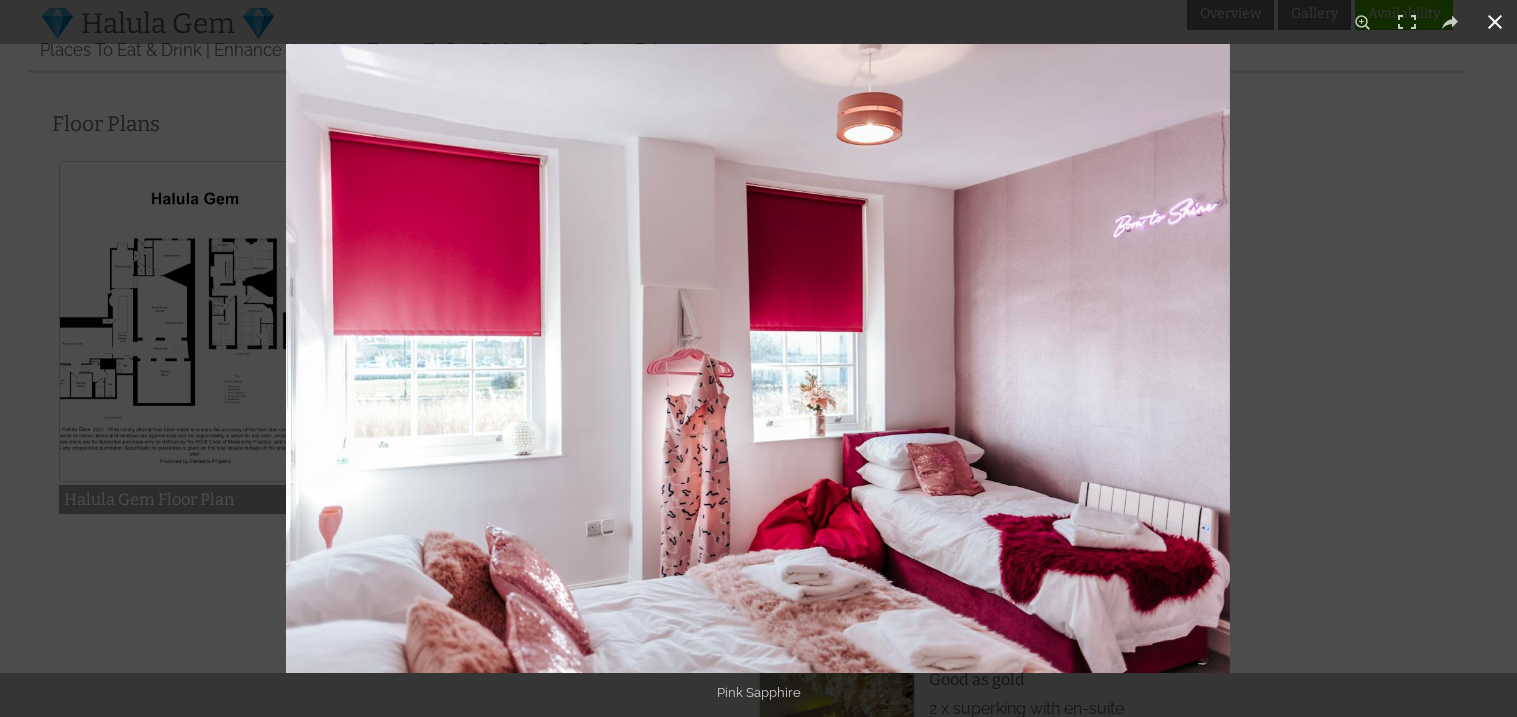 click at bounding box center [1044, 402] 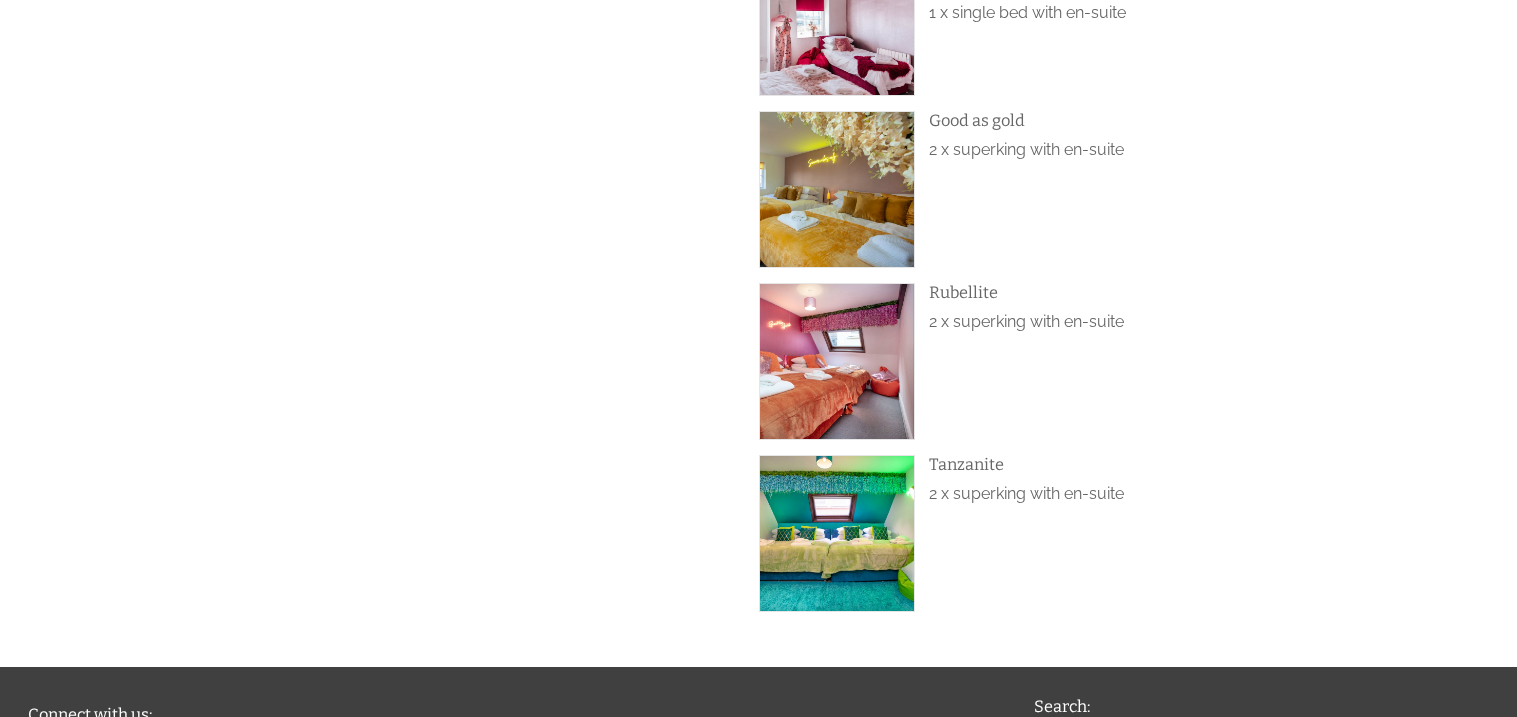 scroll, scrollTop: 1159, scrollLeft: 0, axis: vertical 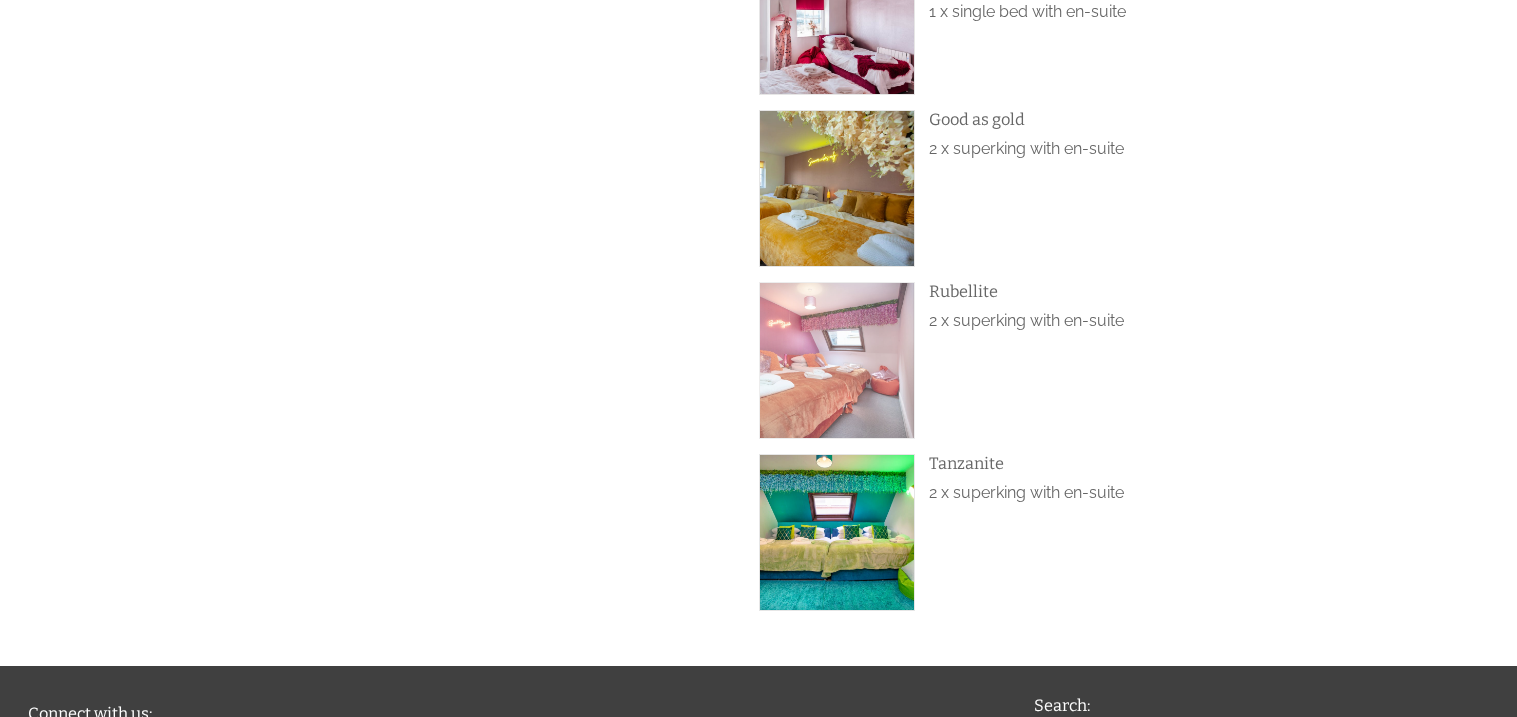 click at bounding box center (837, 360) 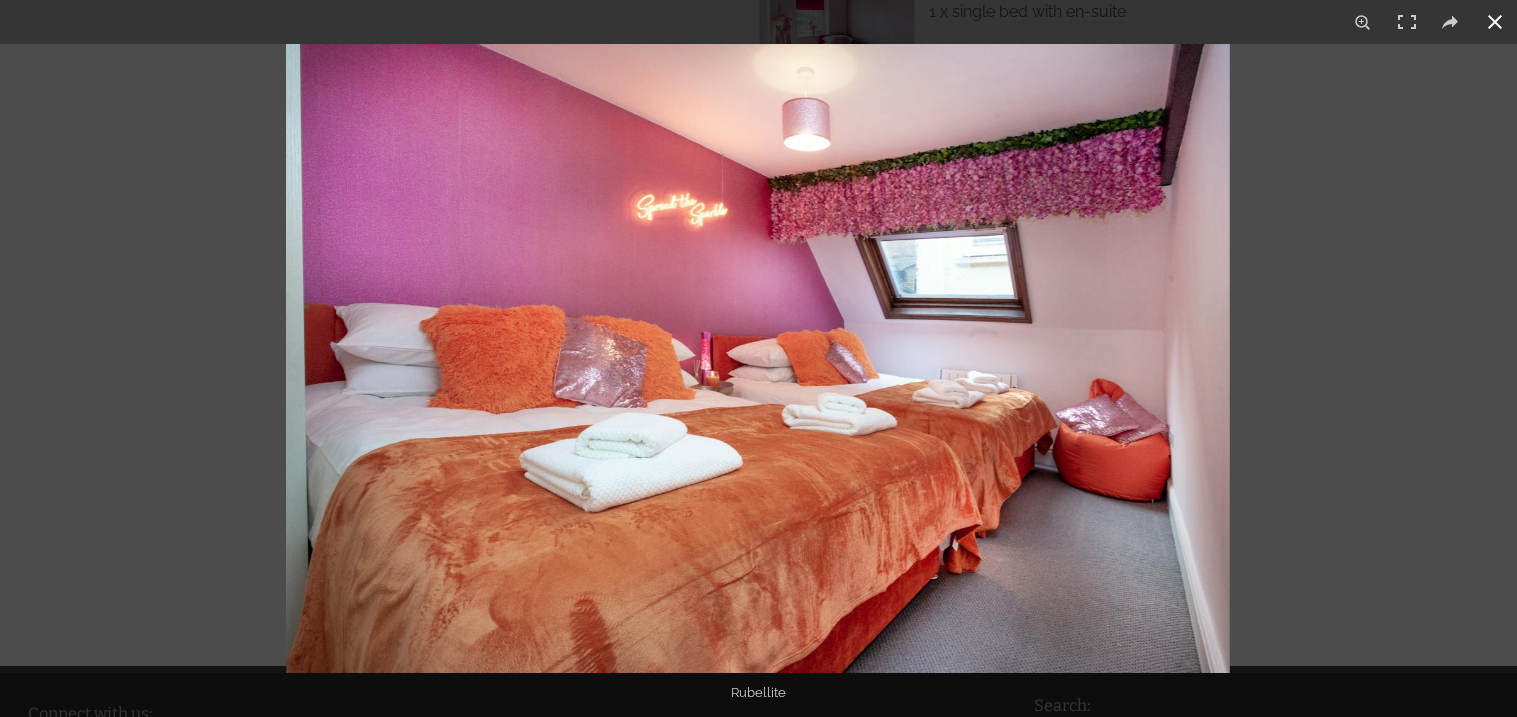 click at bounding box center [1044, 402] 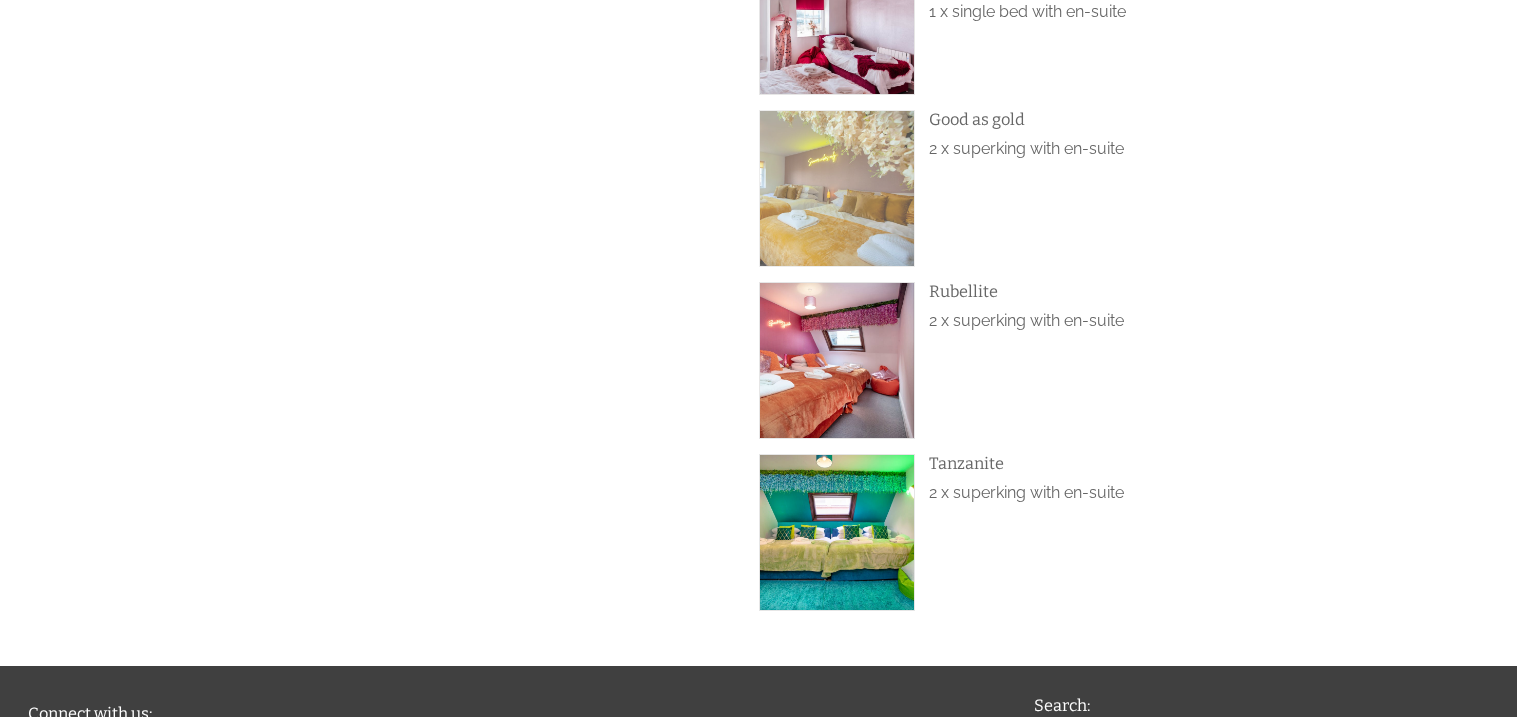 click at bounding box center [837, 188] 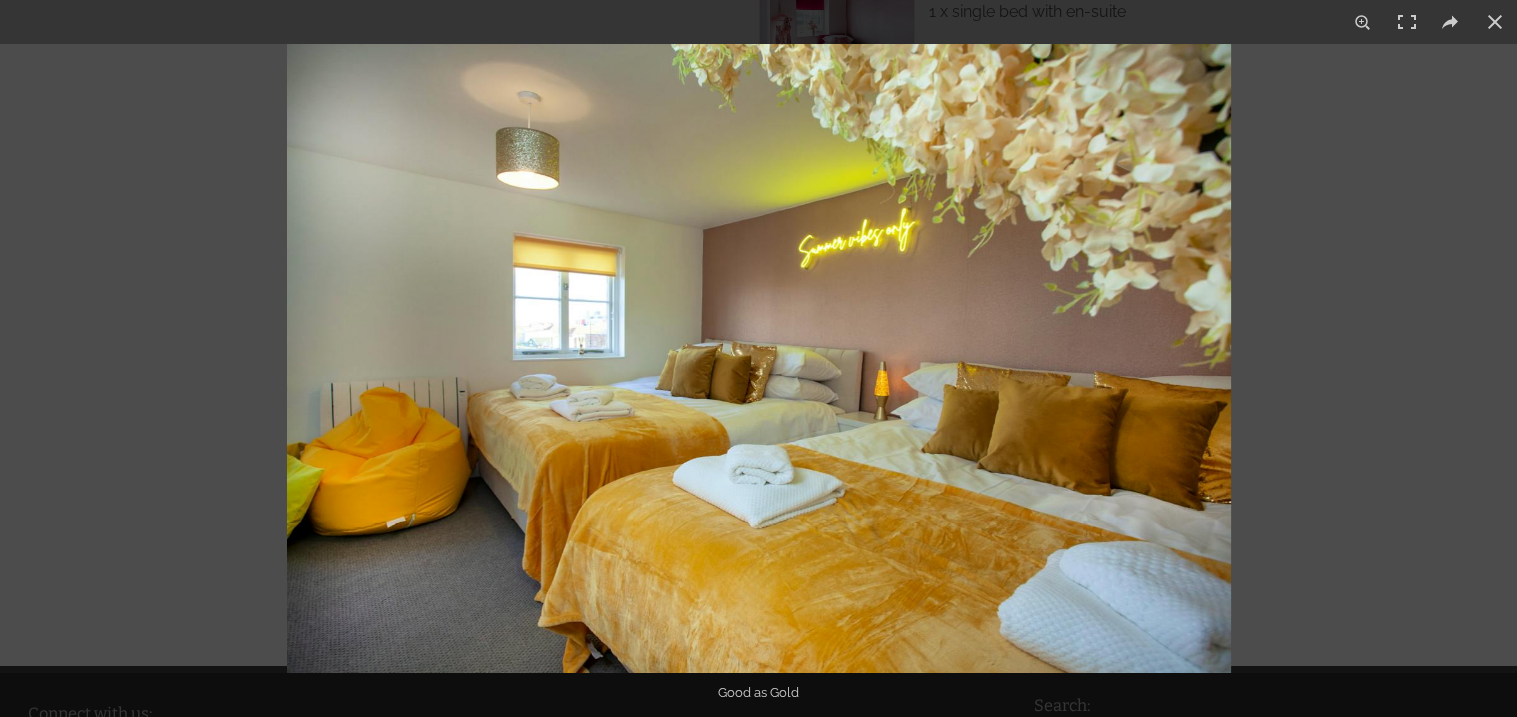 click at bounding box center [1045, 402] 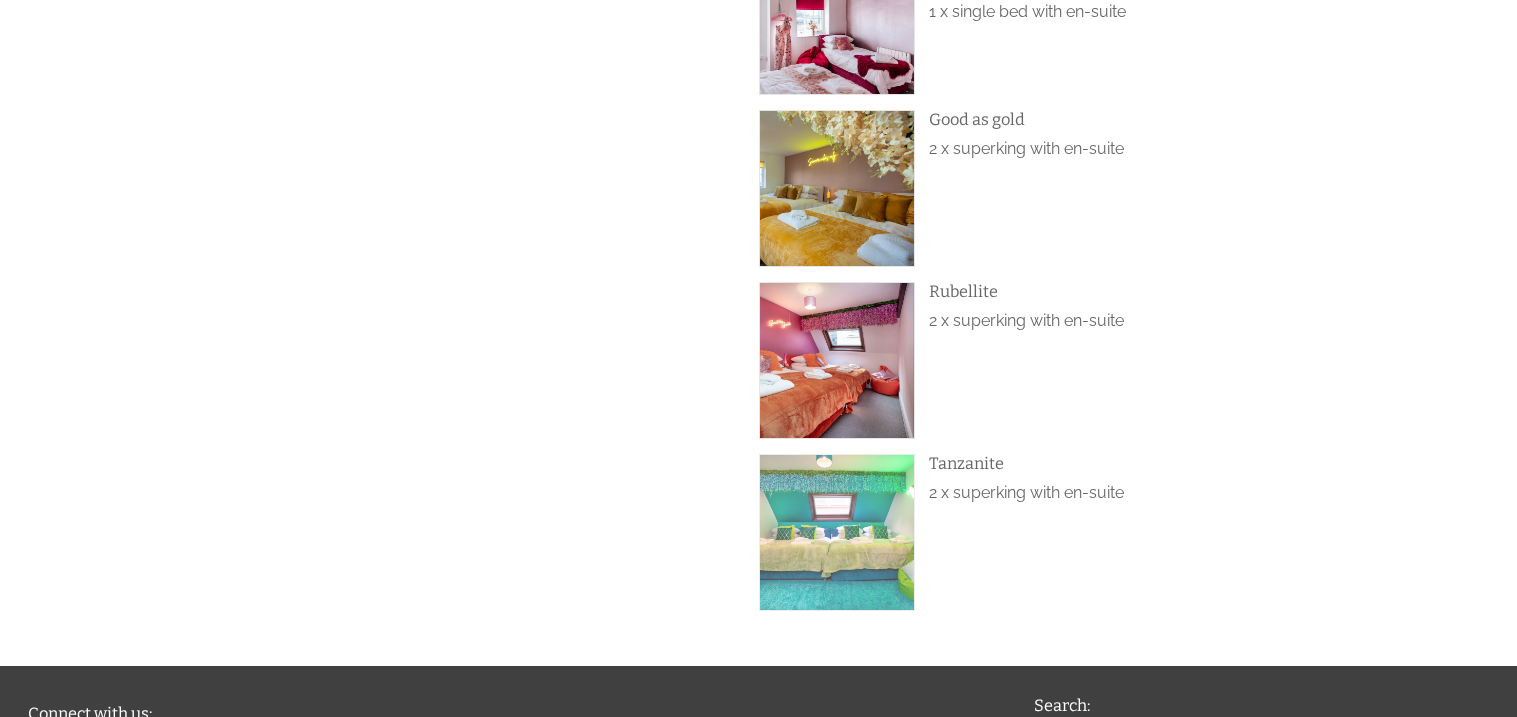 click at bounding box center (837, 532) 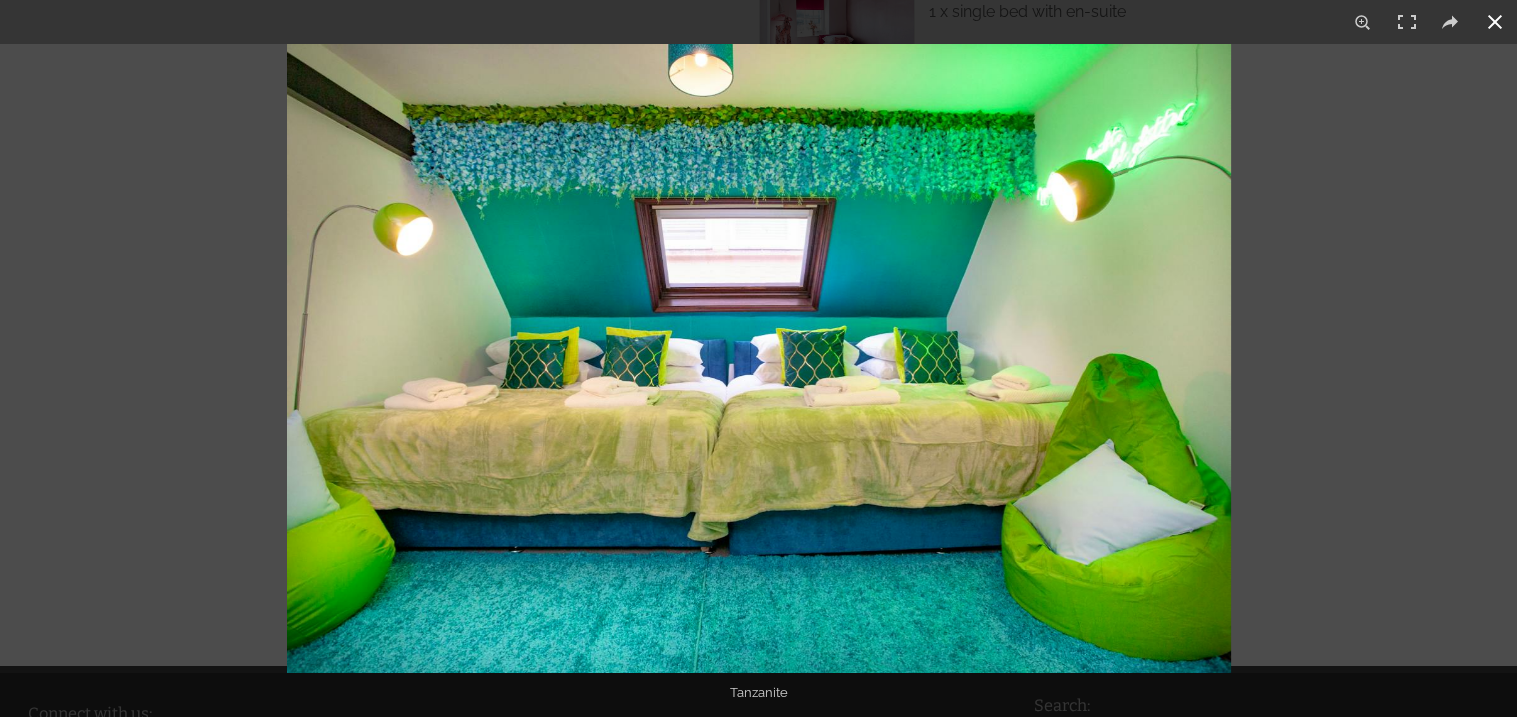 click at bounding box center [1045, 402] 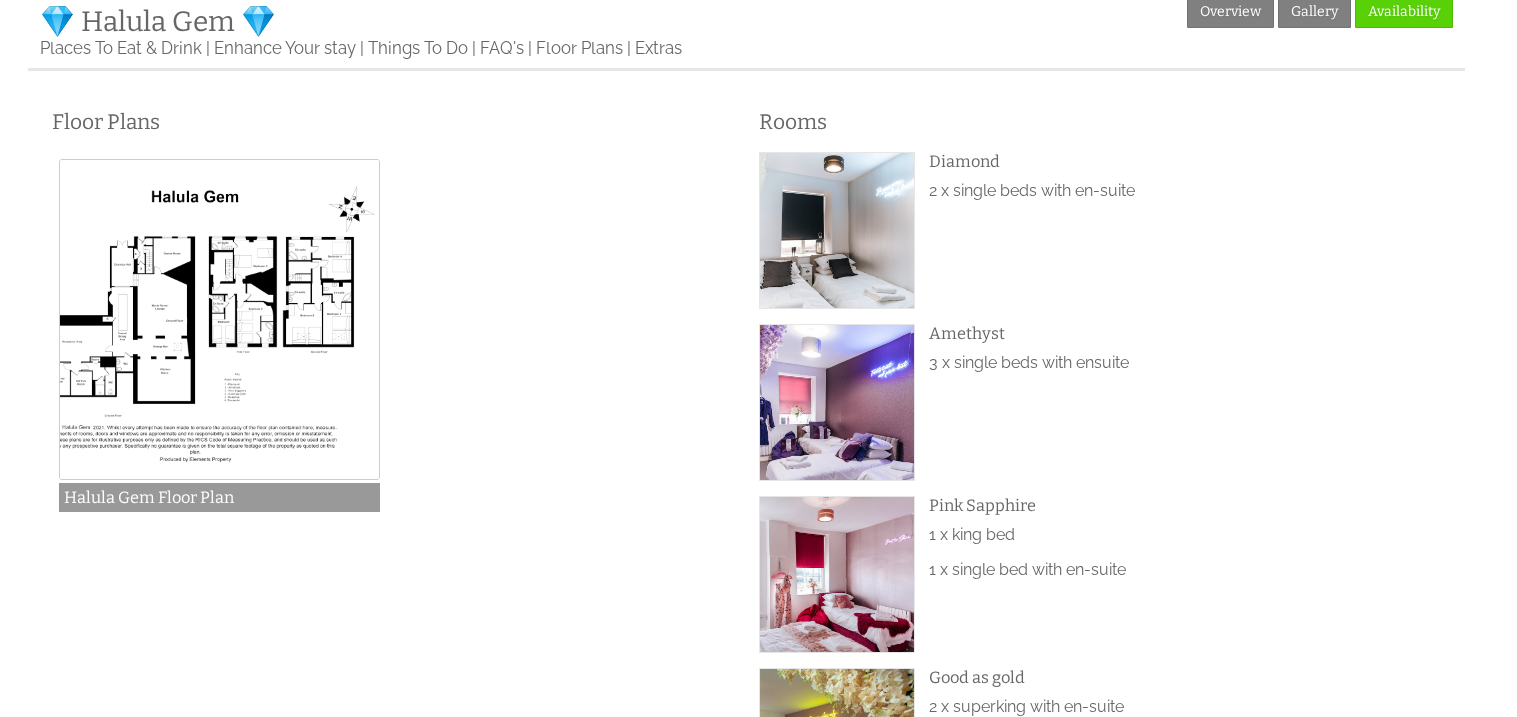 scroll, scrollTop: 599, scrollLeft: 0, axis: vertical 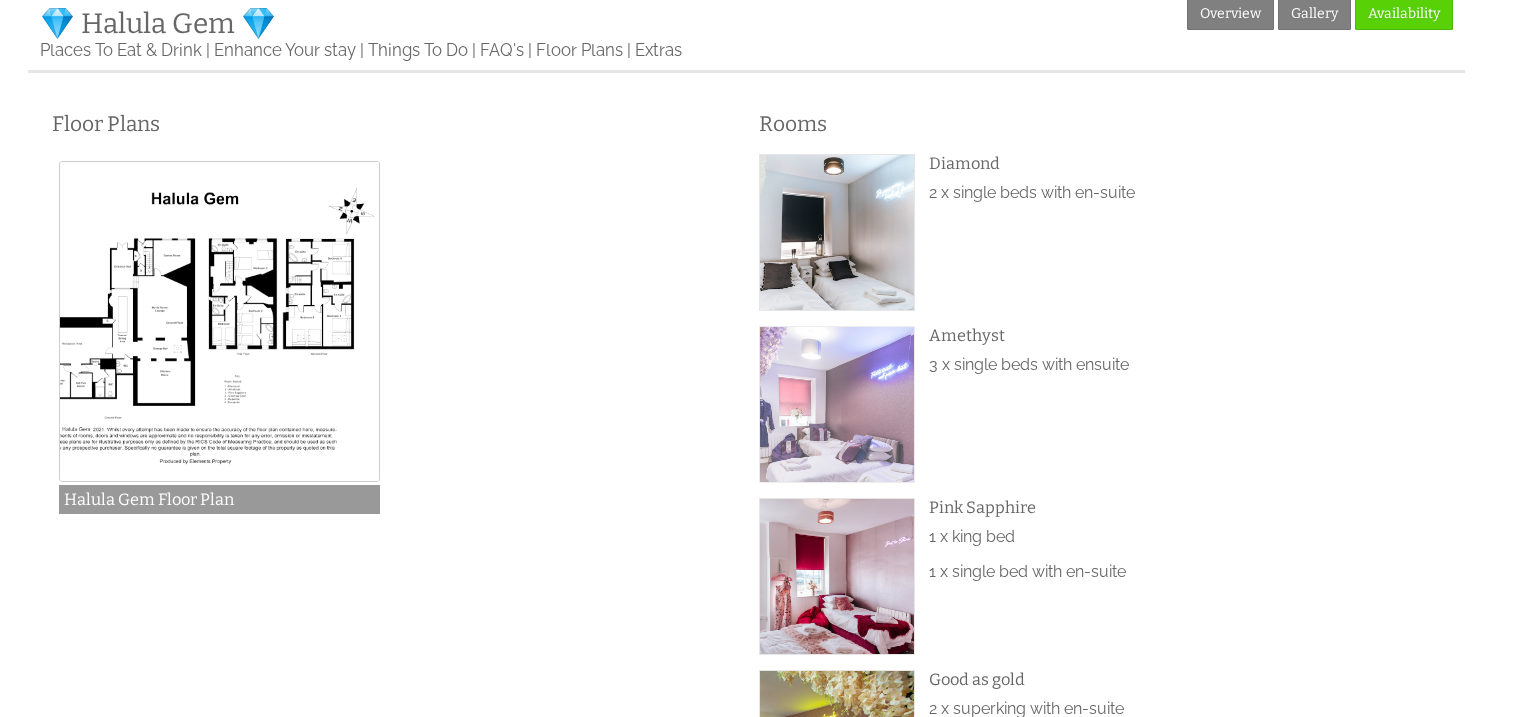 click at bounding box center (837, 404) 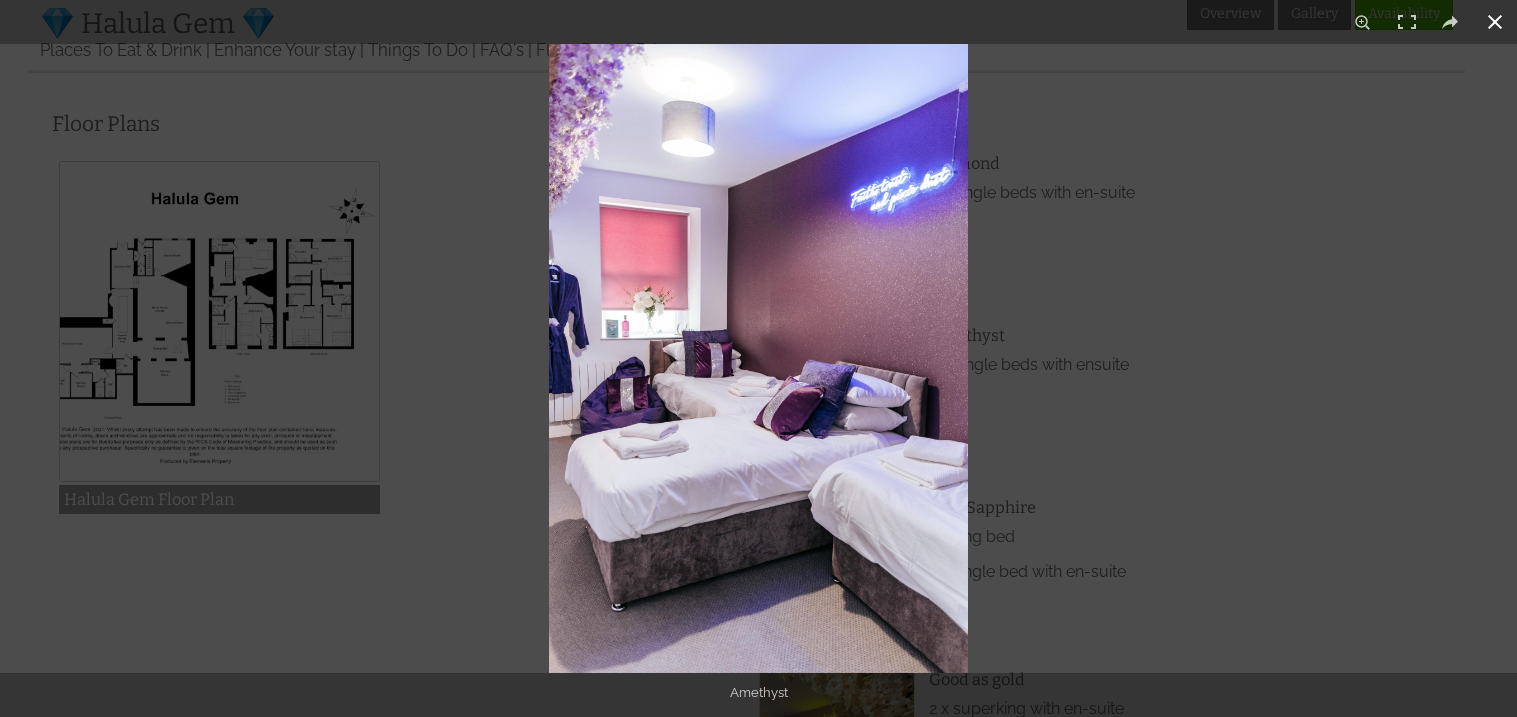click at bounding box center [1307, 402] 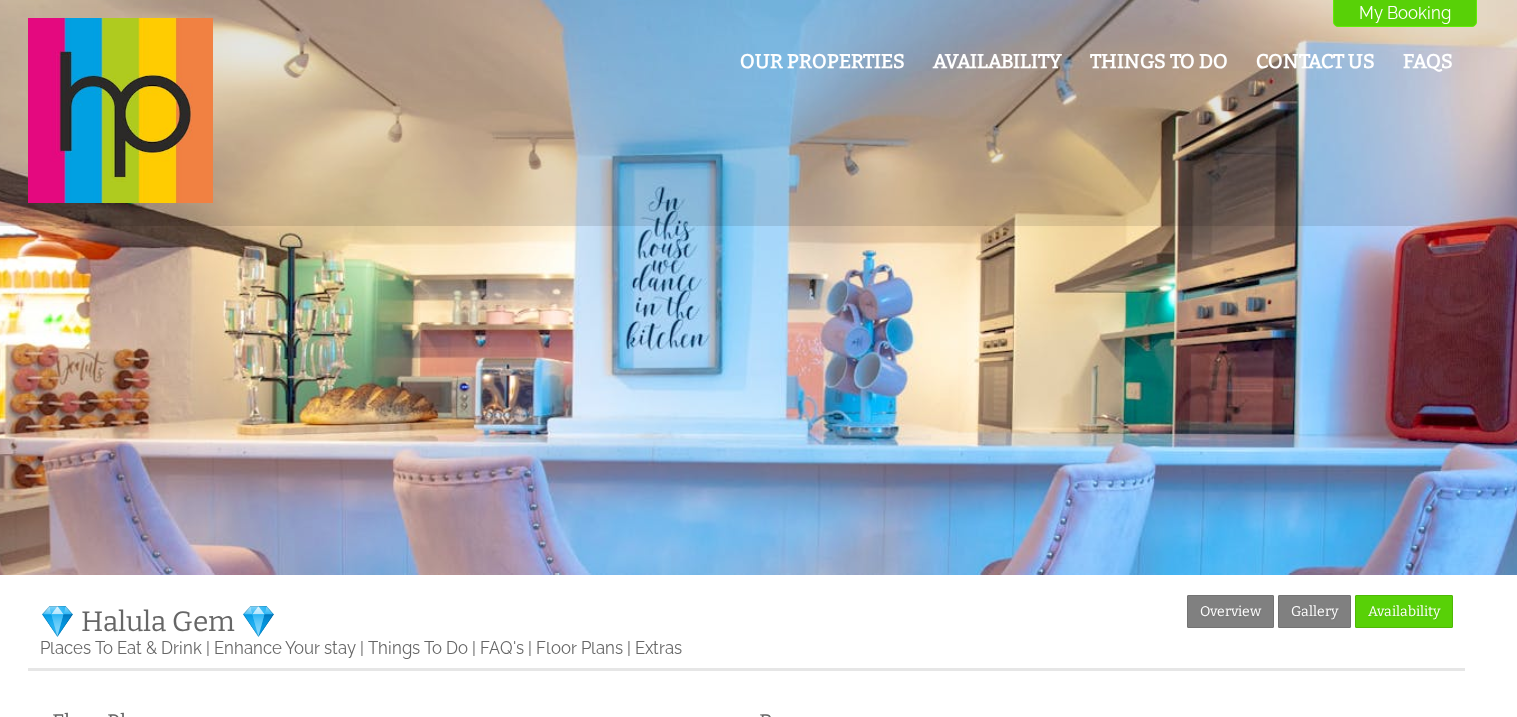 scroll, scrollTop: 0, scrollLeft: 0, axis: both 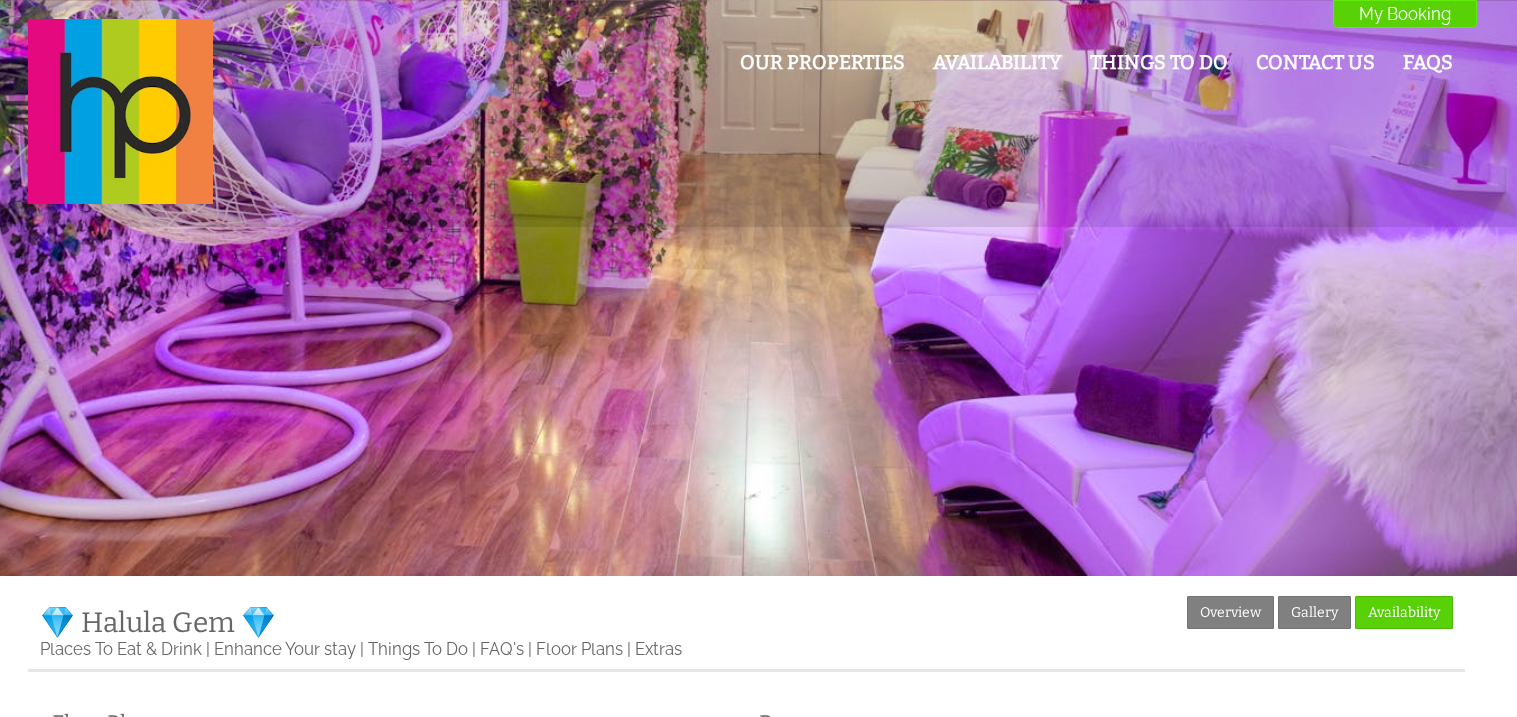 click on "Properties
💎 Halula Gem 💎
Overview
Gallery
Availability
Places To Eat & Drink
Enhance Your stay
Things To Do
FAQ's
Floor Plans
Extras" at bounding box center (746, 634) 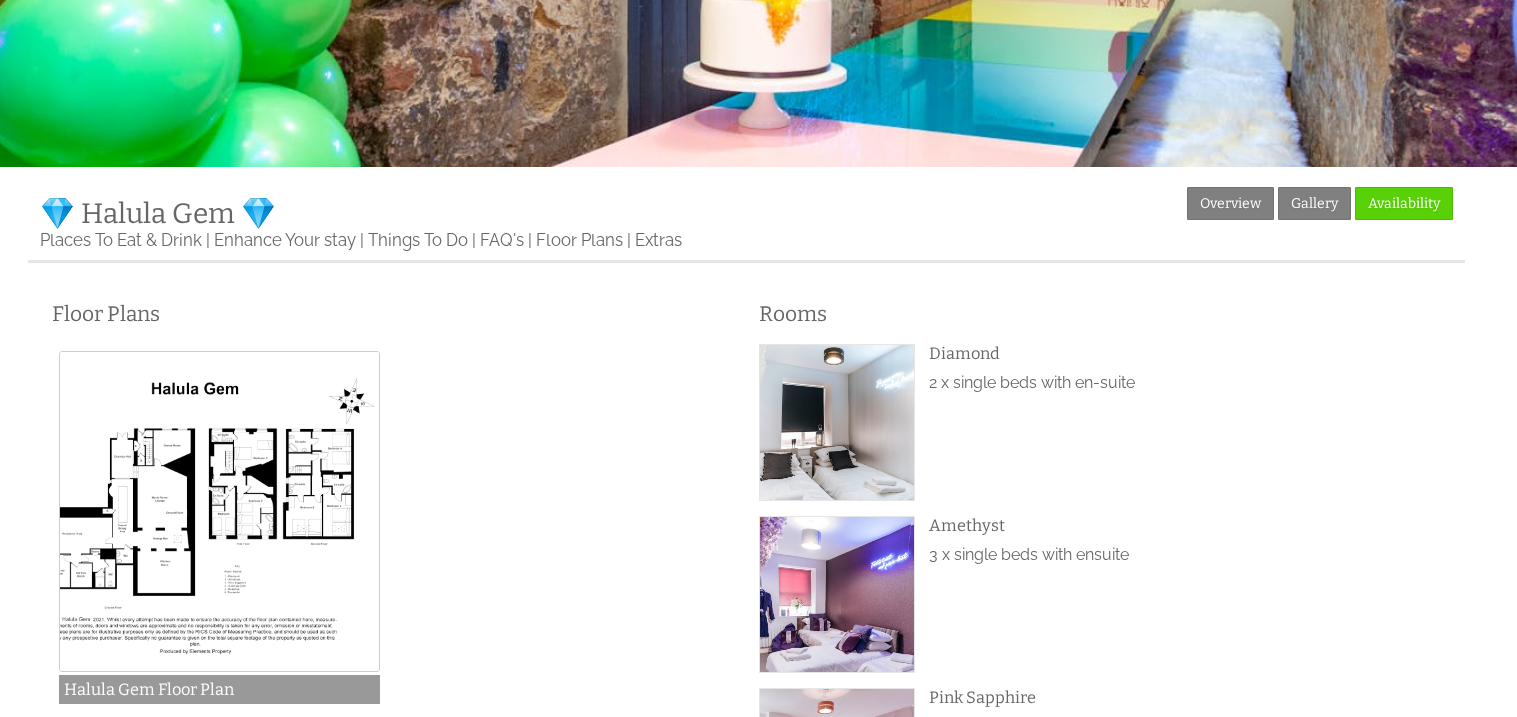 scroll, scrollTop: 399, scrollLeft: 0, axis: vertical 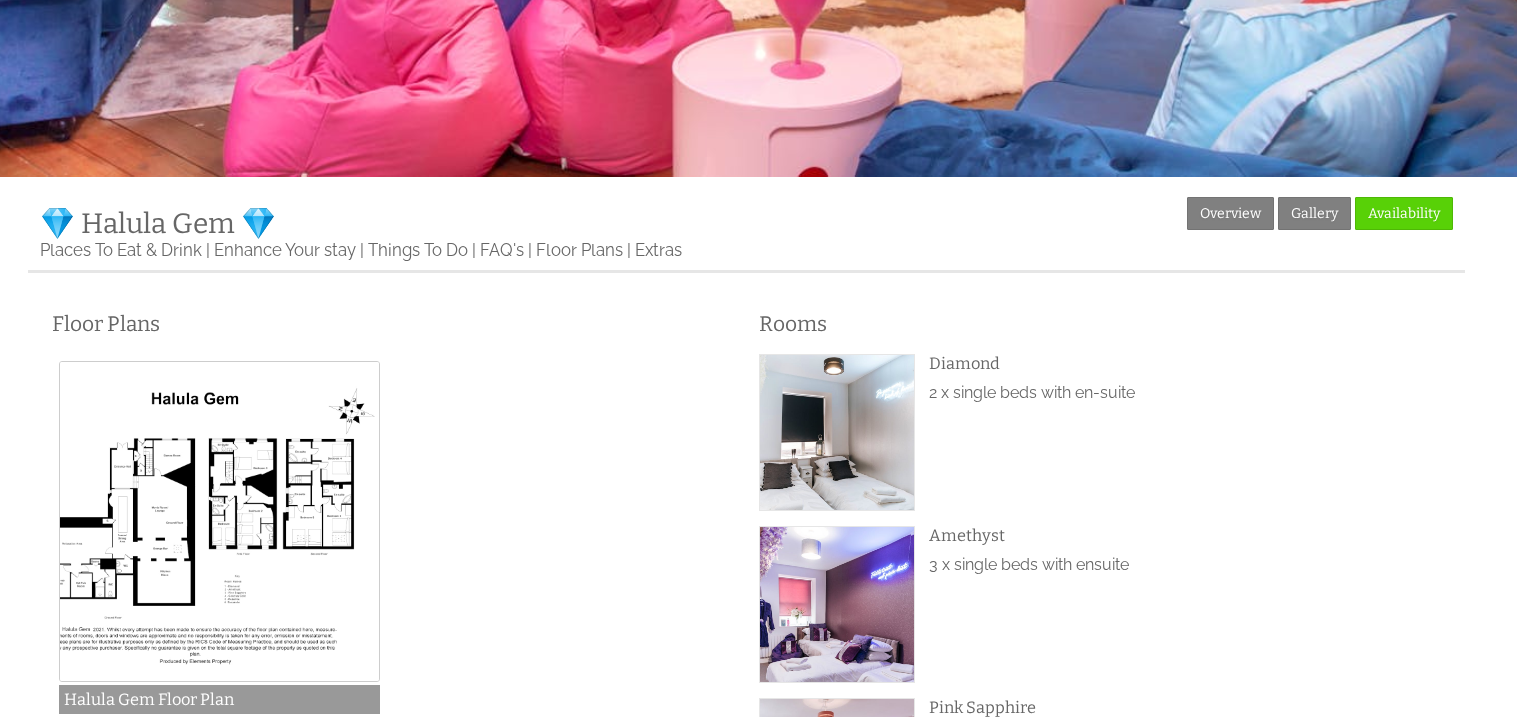 click on "Overview
Gallery
Availability" at bounding box center (1320, 217) 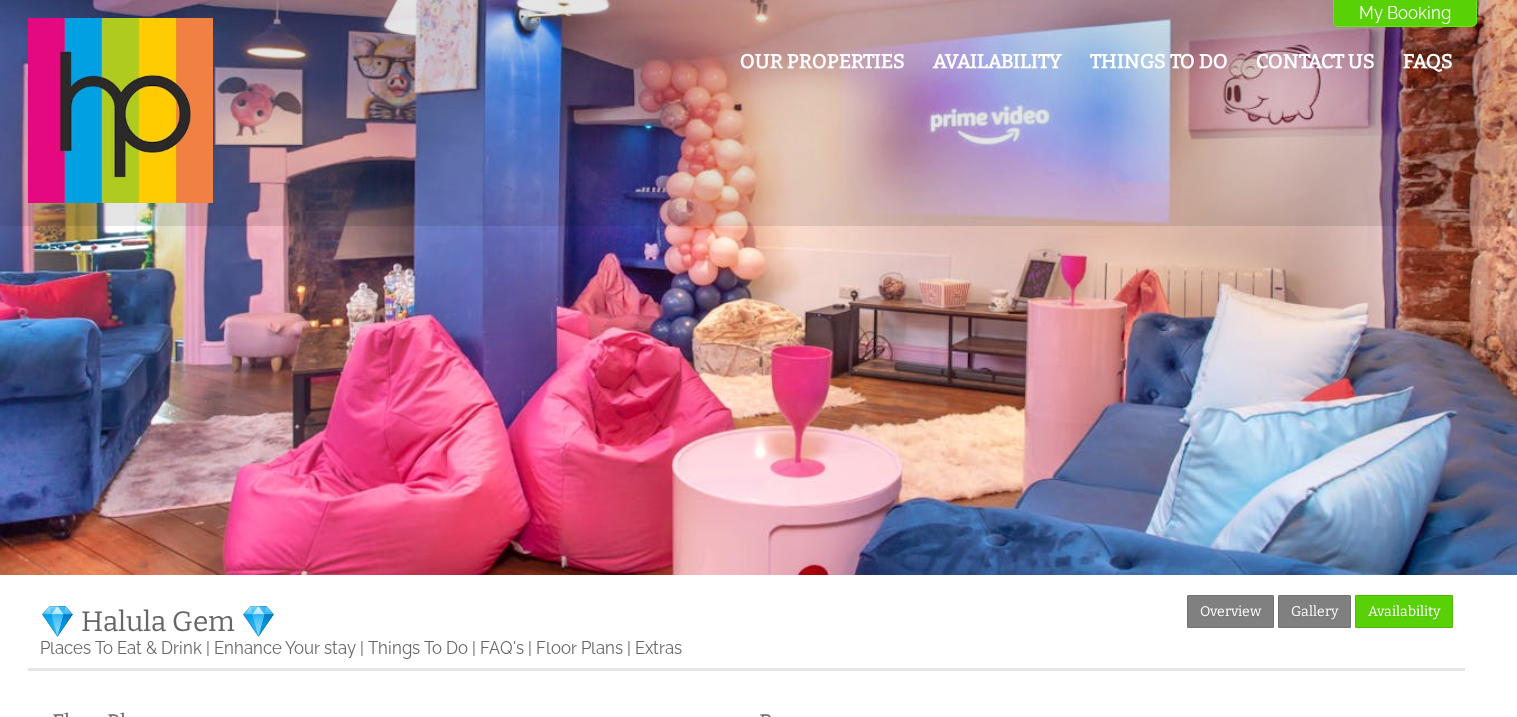 scroll, scrollTop: 0, scrollLeft: 0, axis: both 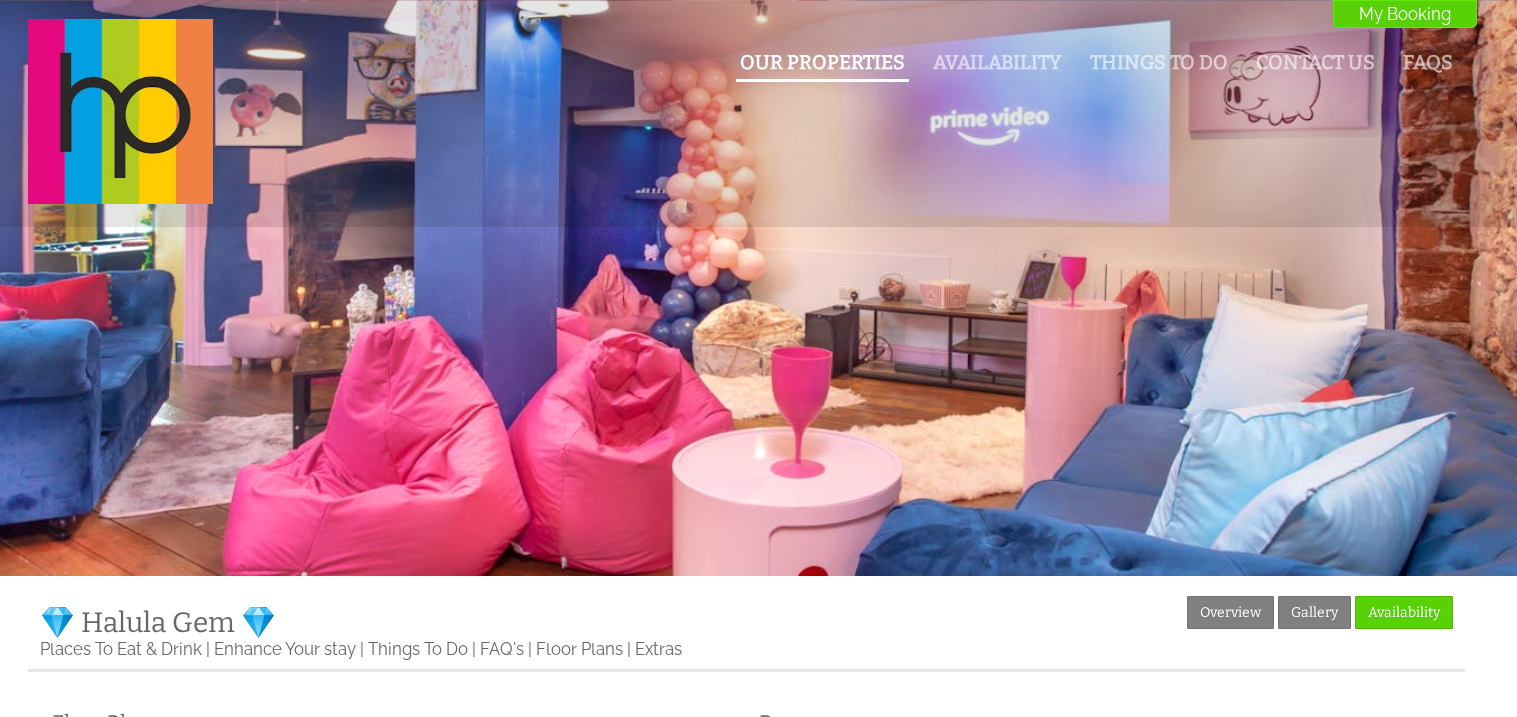 click on "Our Properties" at bounding box center (822, 62) 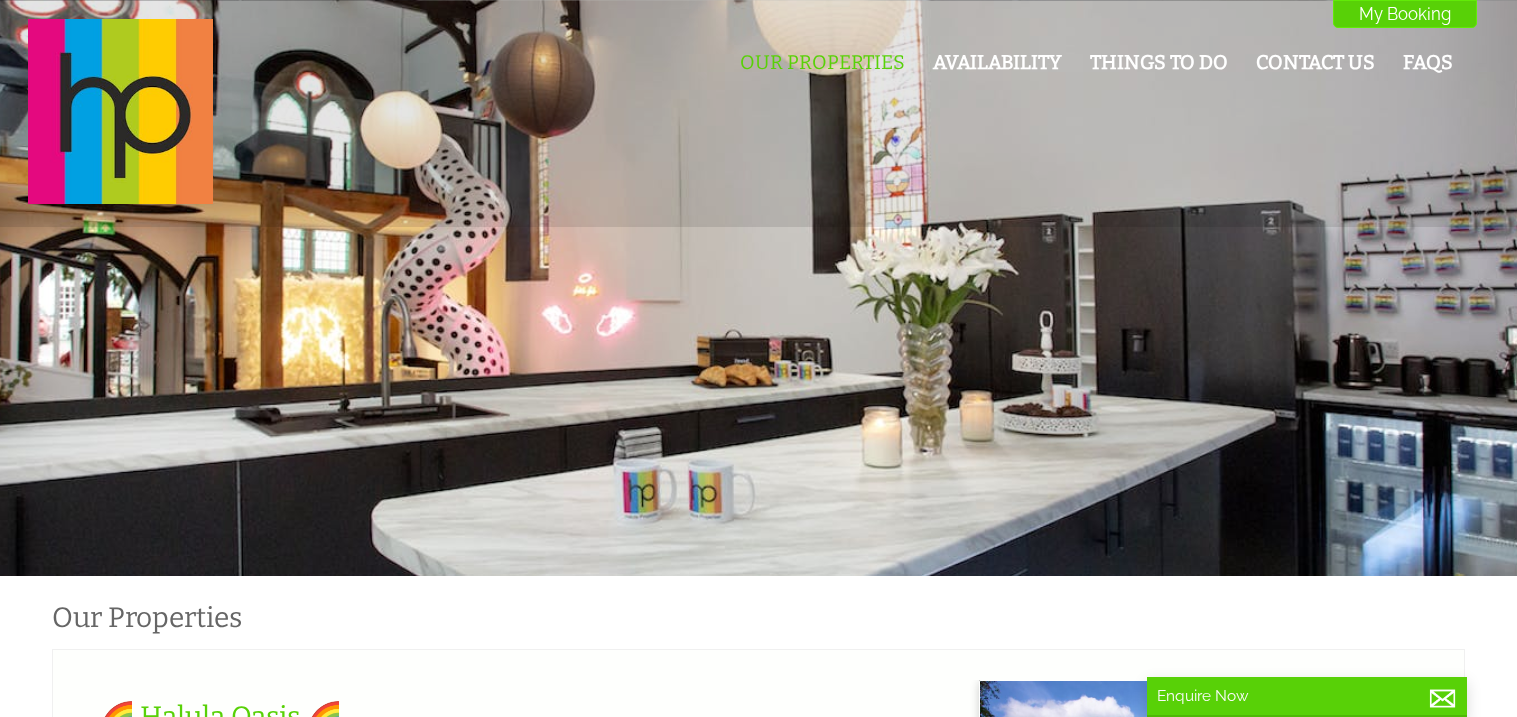 scroll, scrollTop: 37, scrollLeft: 0, axis: vertical 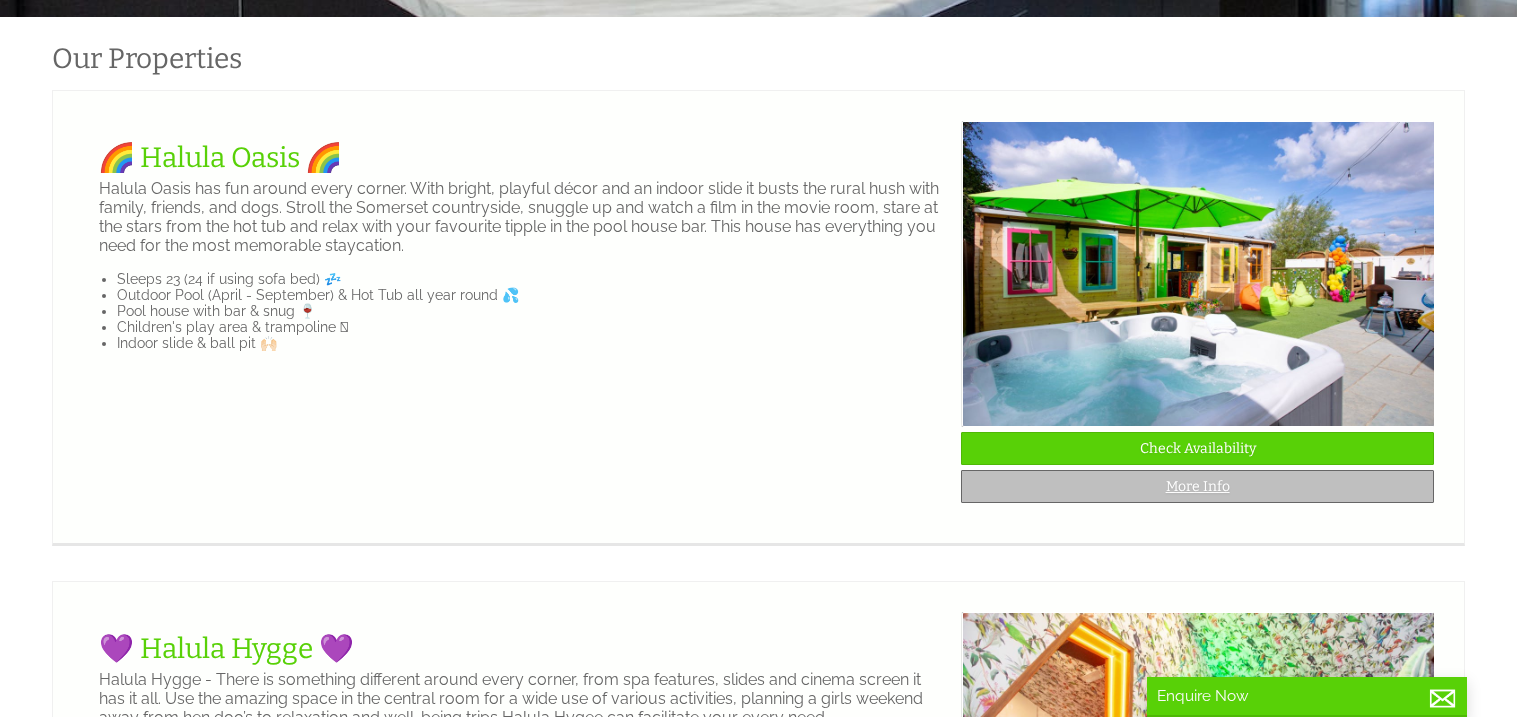 click on "More Info" at bounding box center (1197, 486) 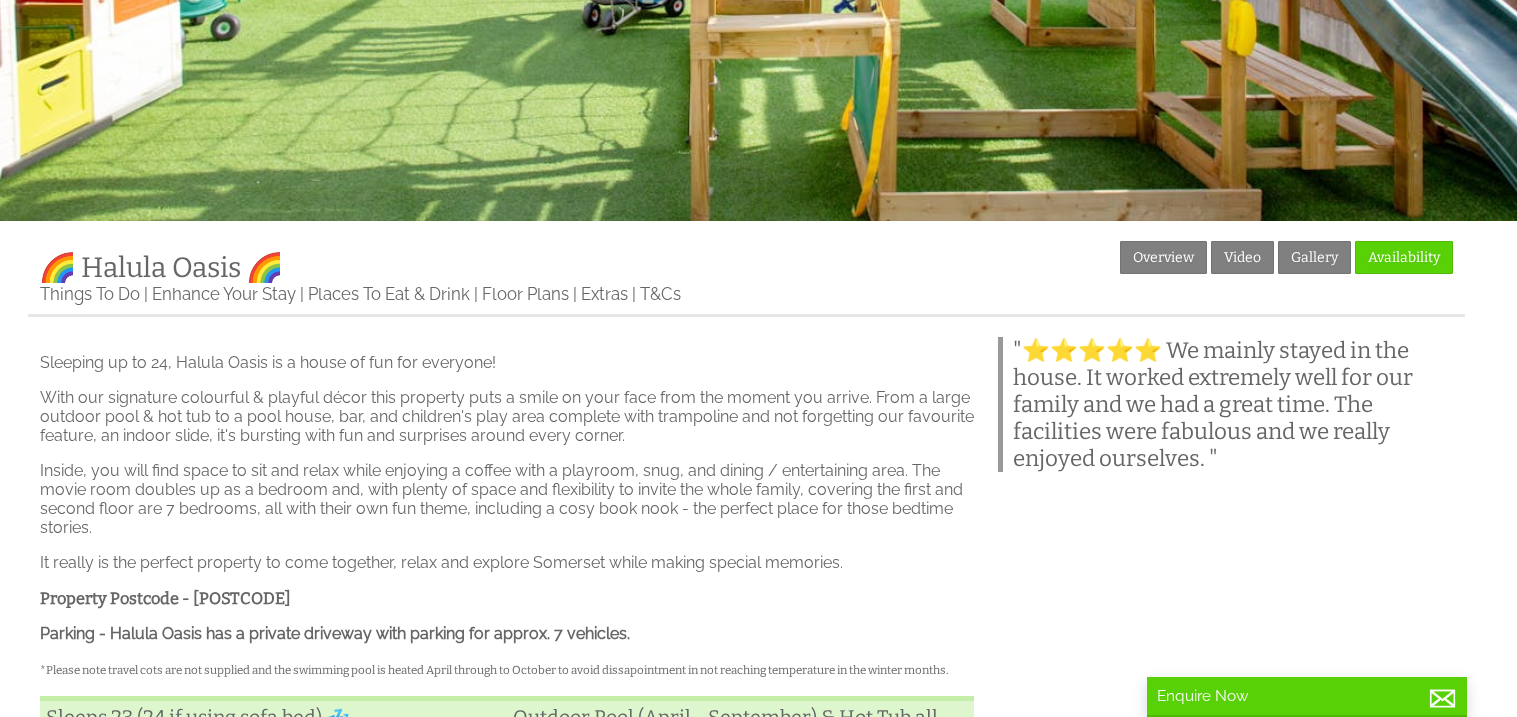 scroll, scrollTop: 359, scrollLeft: 0, axis: vertical 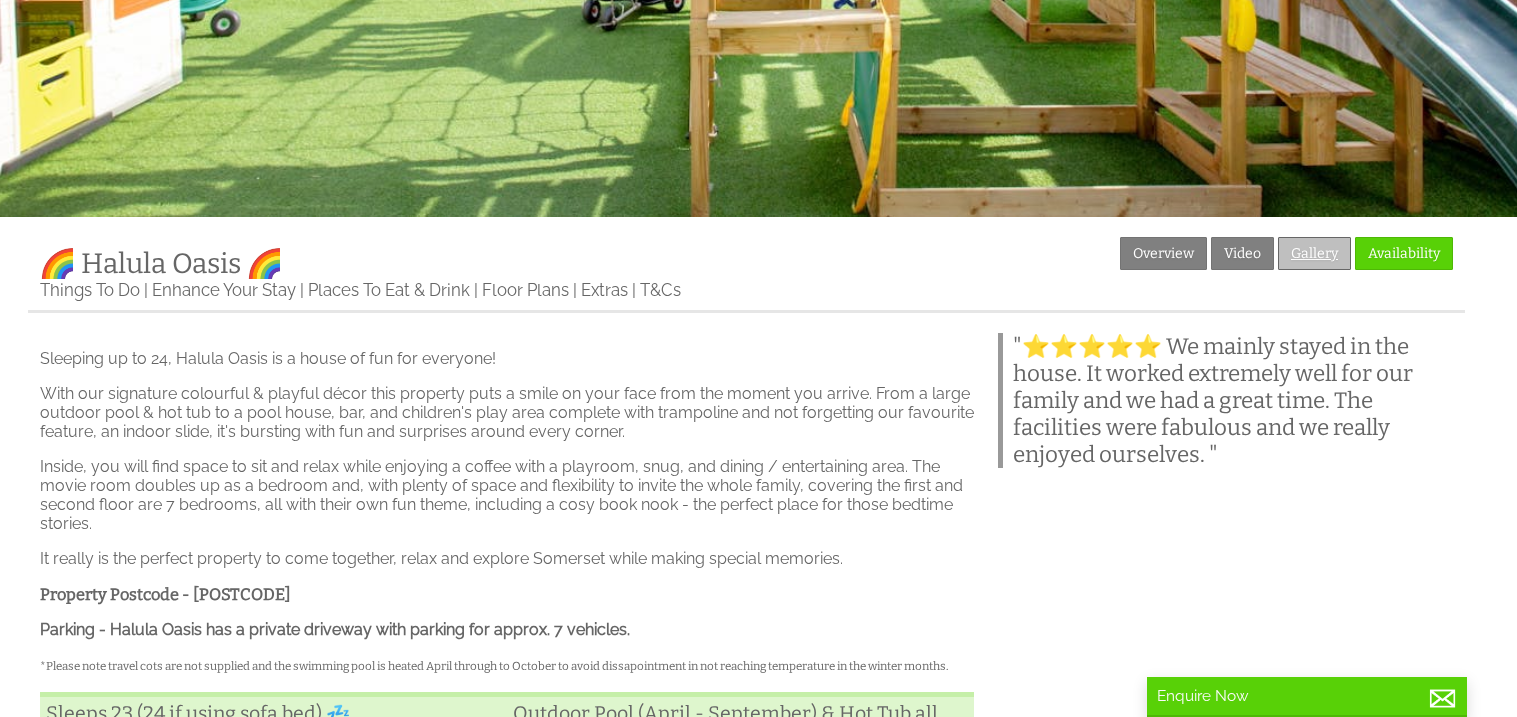click on "Gallery" at bounding box center (1314, 253) 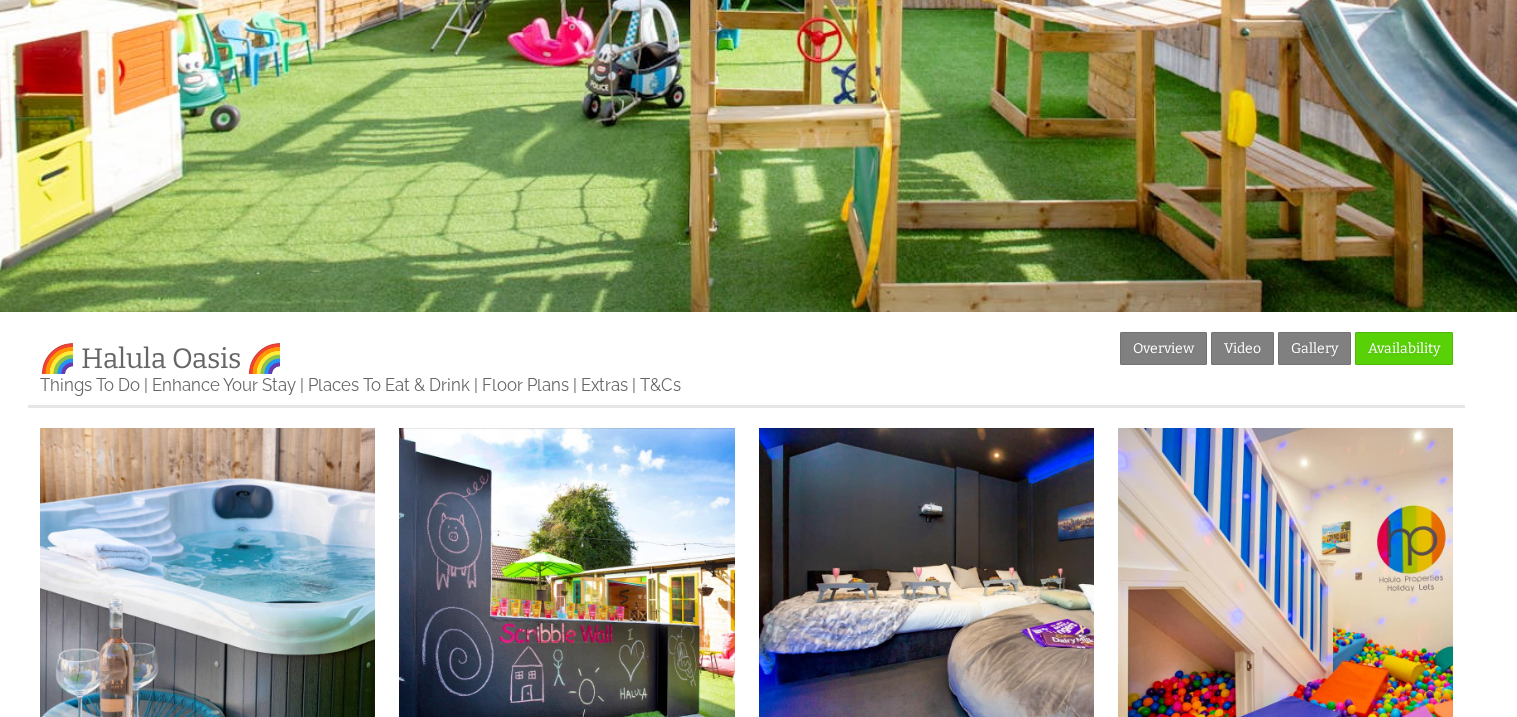 scroll, scrollTop: 319, scrollLeft: 0, axis: vertical 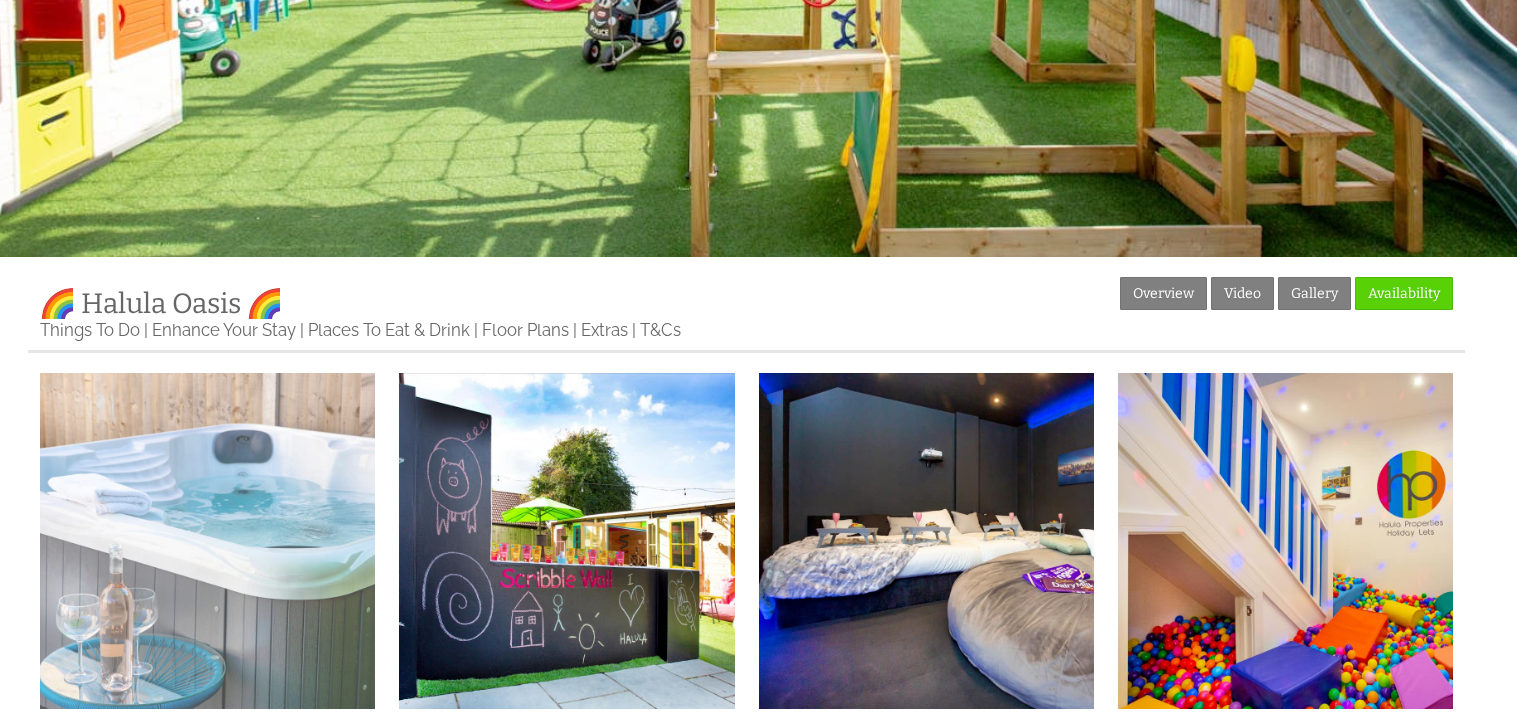 click at bounding box center (207, 540) 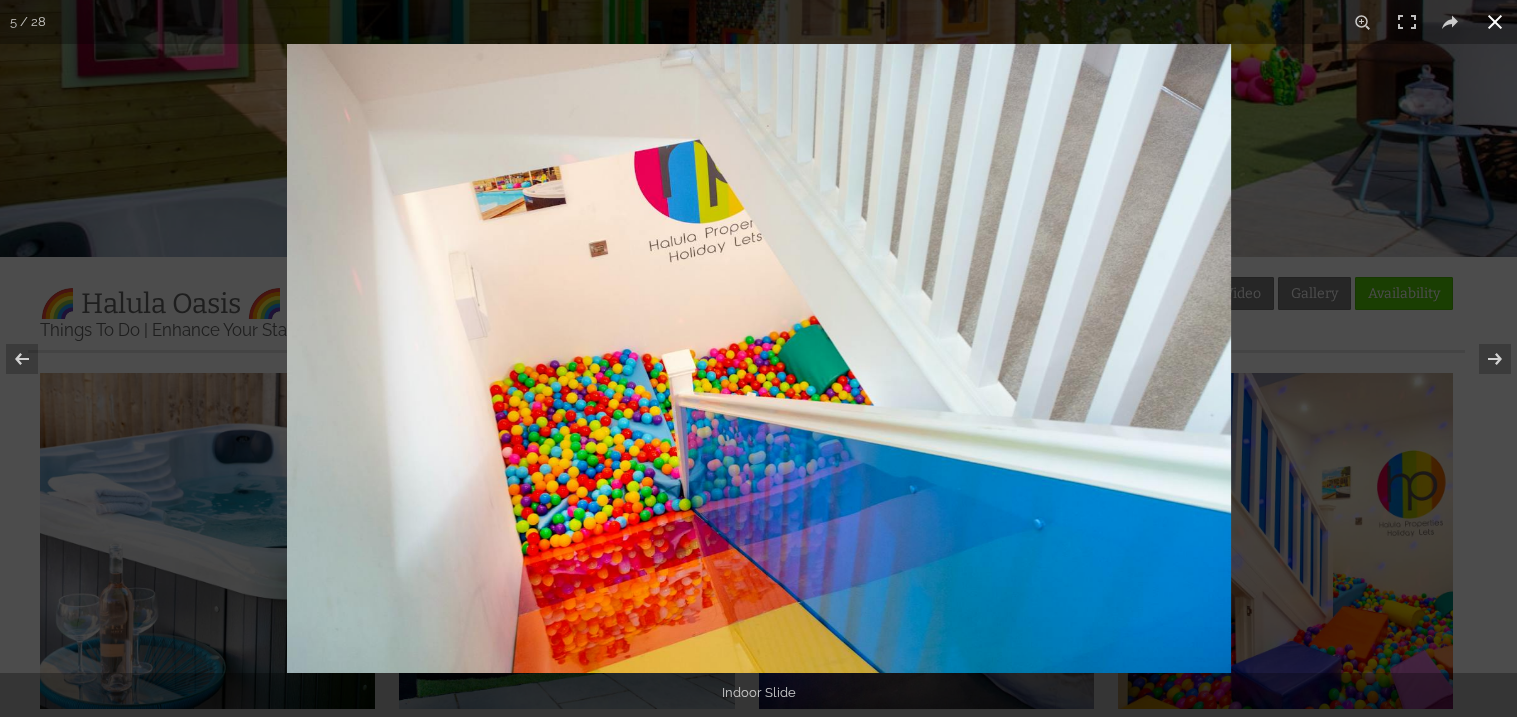 click at bounding box center [1495, 22] 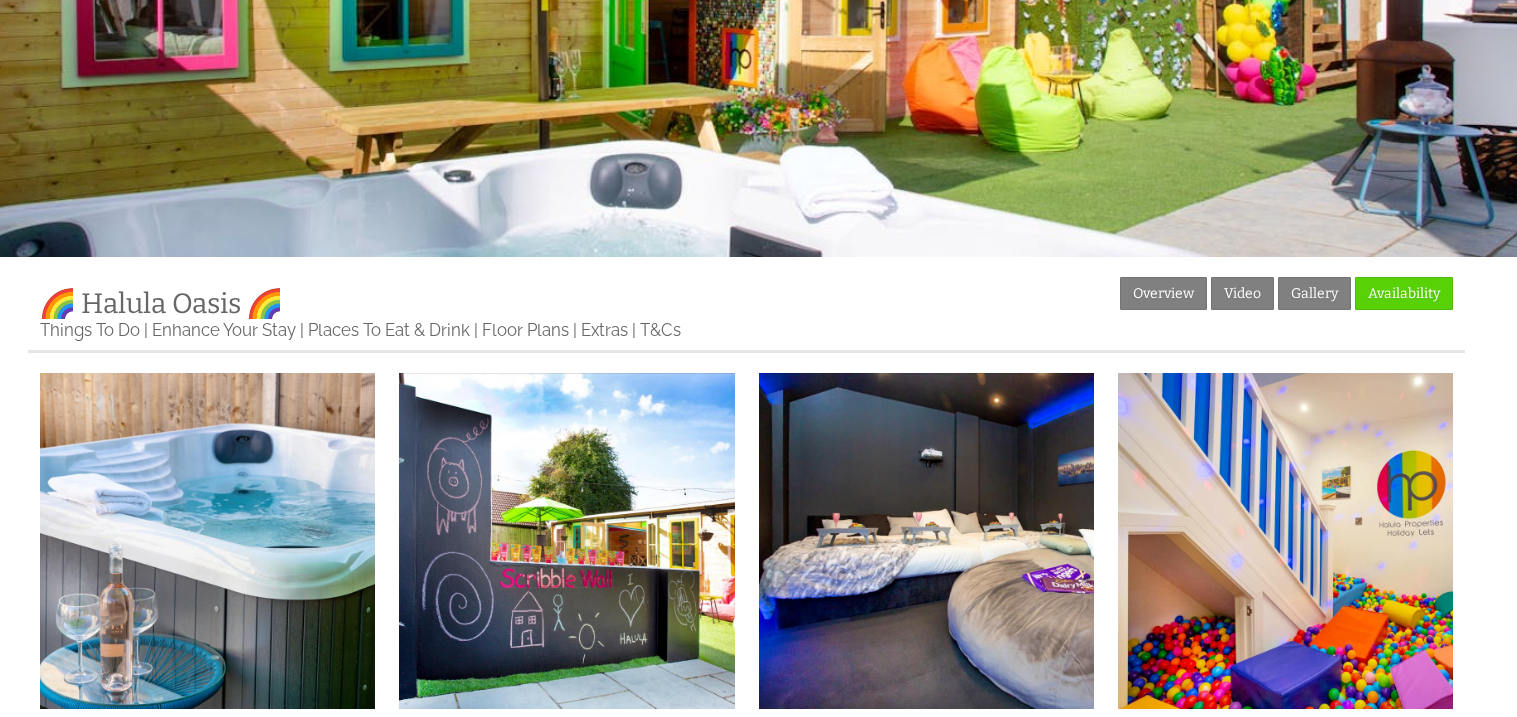 click on "Properties
🌈 Halula Oasis 🌈
Overview
Video
Gallery
Availability
Things To Do
Enhance Your Stay
Places To Eat & Drink
Floor Plans
Extras
T&Cs" at bounding box center (746, 315) 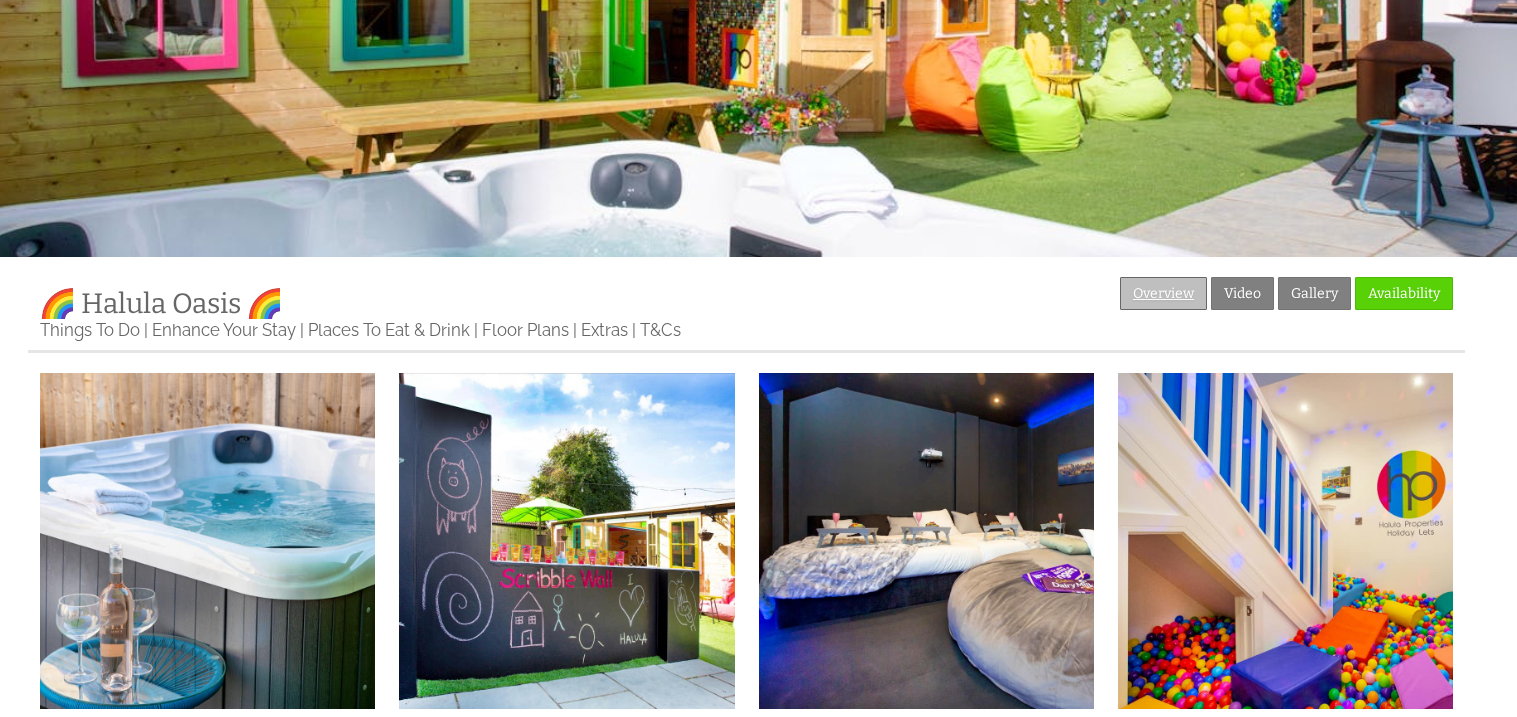 click on "Overview" at bounding box center (1163, 293) 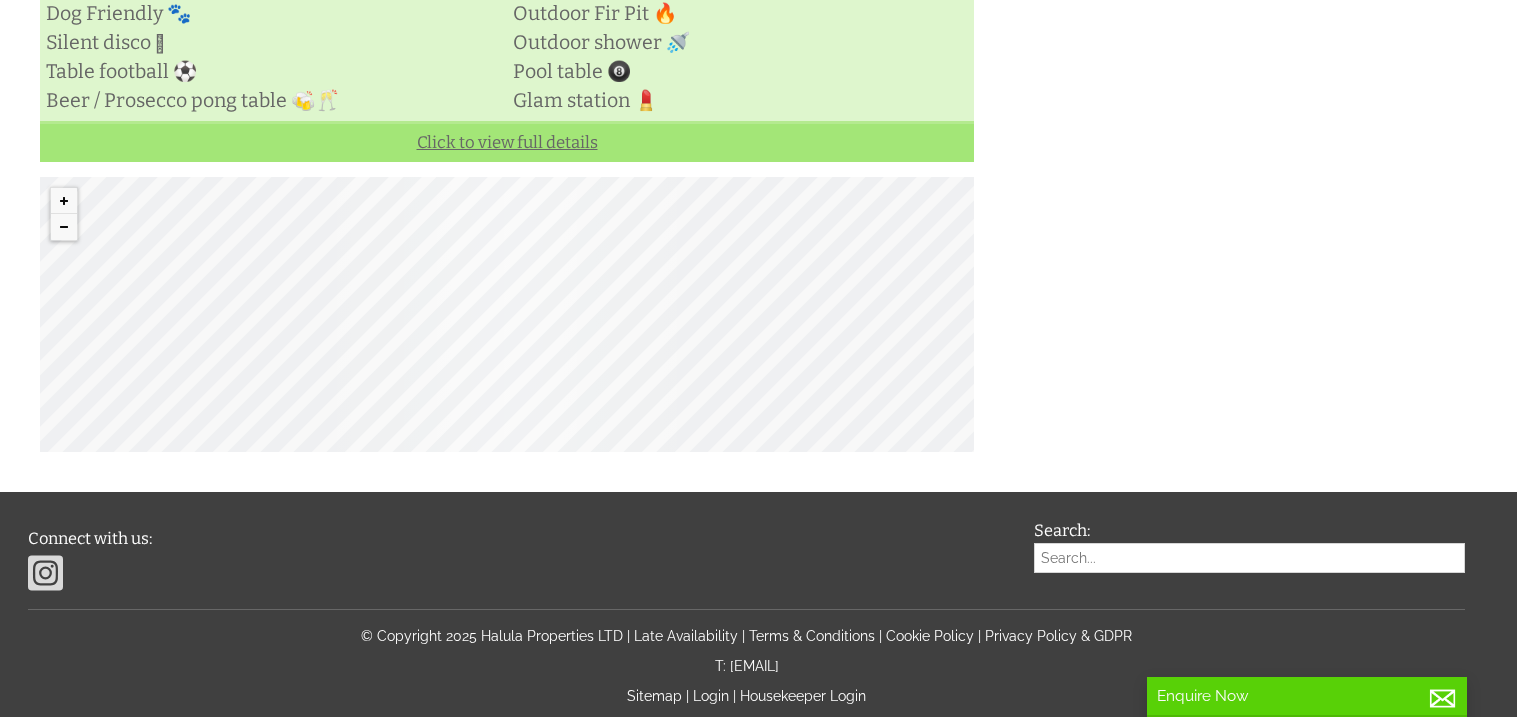scroll, scrollTop: 758, scrollLeft: 0, axis: vertical 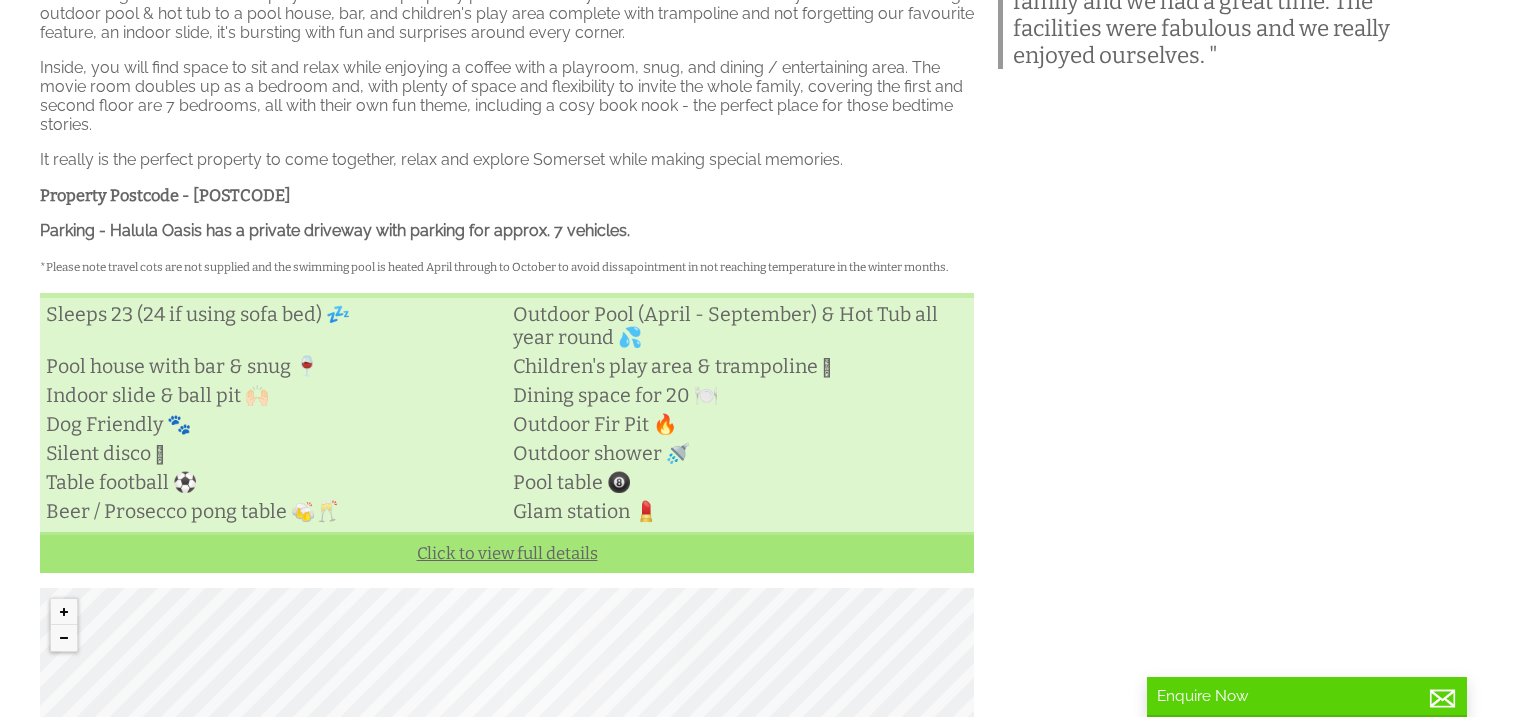 click on "Click to view full details" at bounding box center [507, 552] 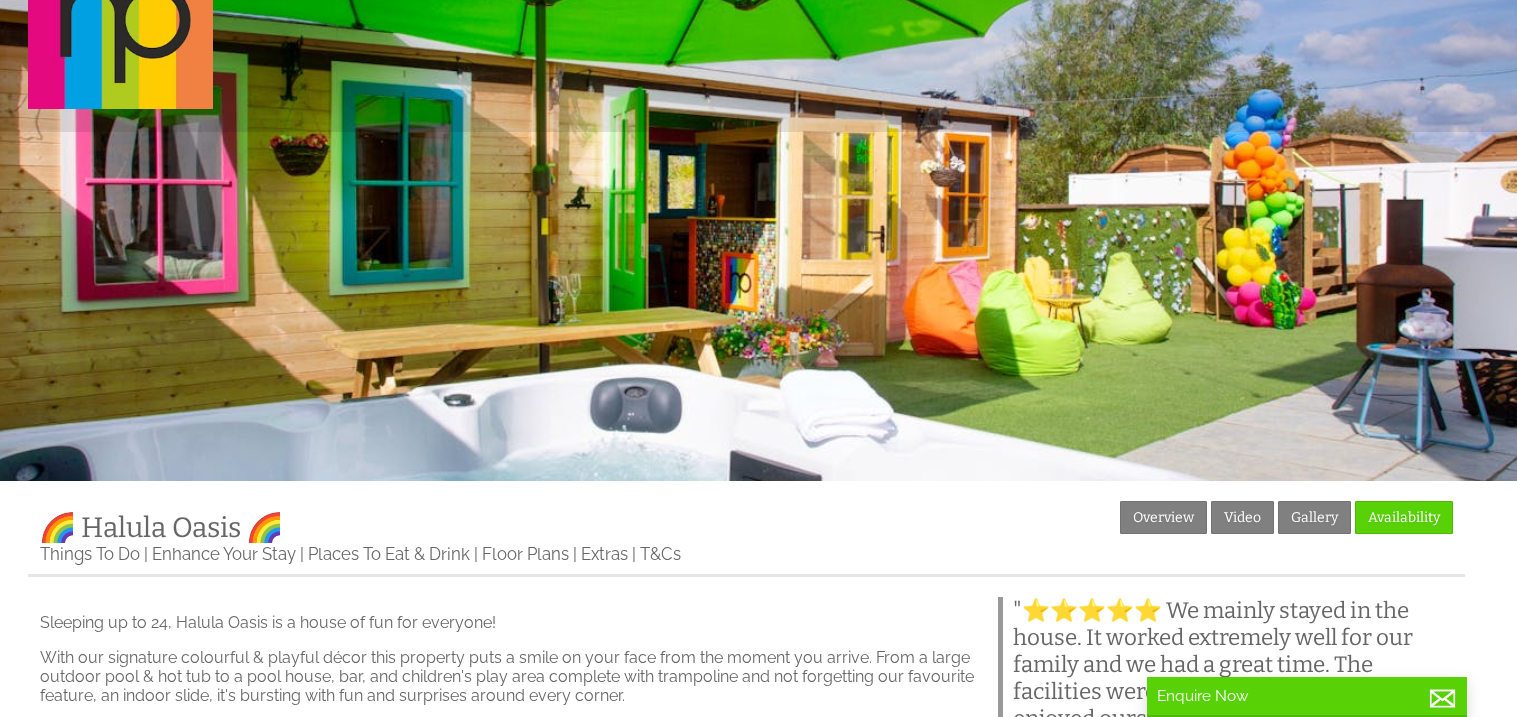 scroll, scrollTop: 78, scrollLeft: 0, axis: vertical 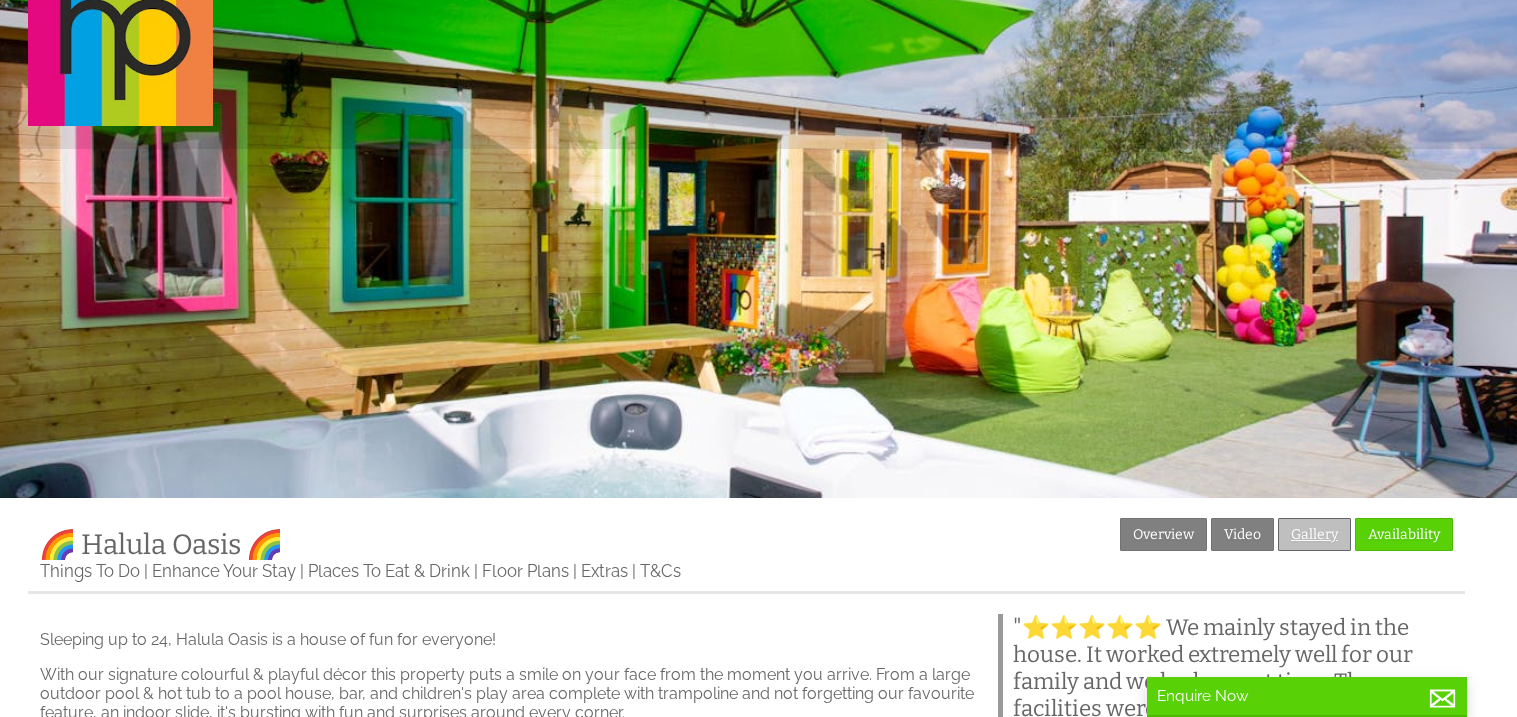 click on "Gallery" at bounding box center (1314, 534) 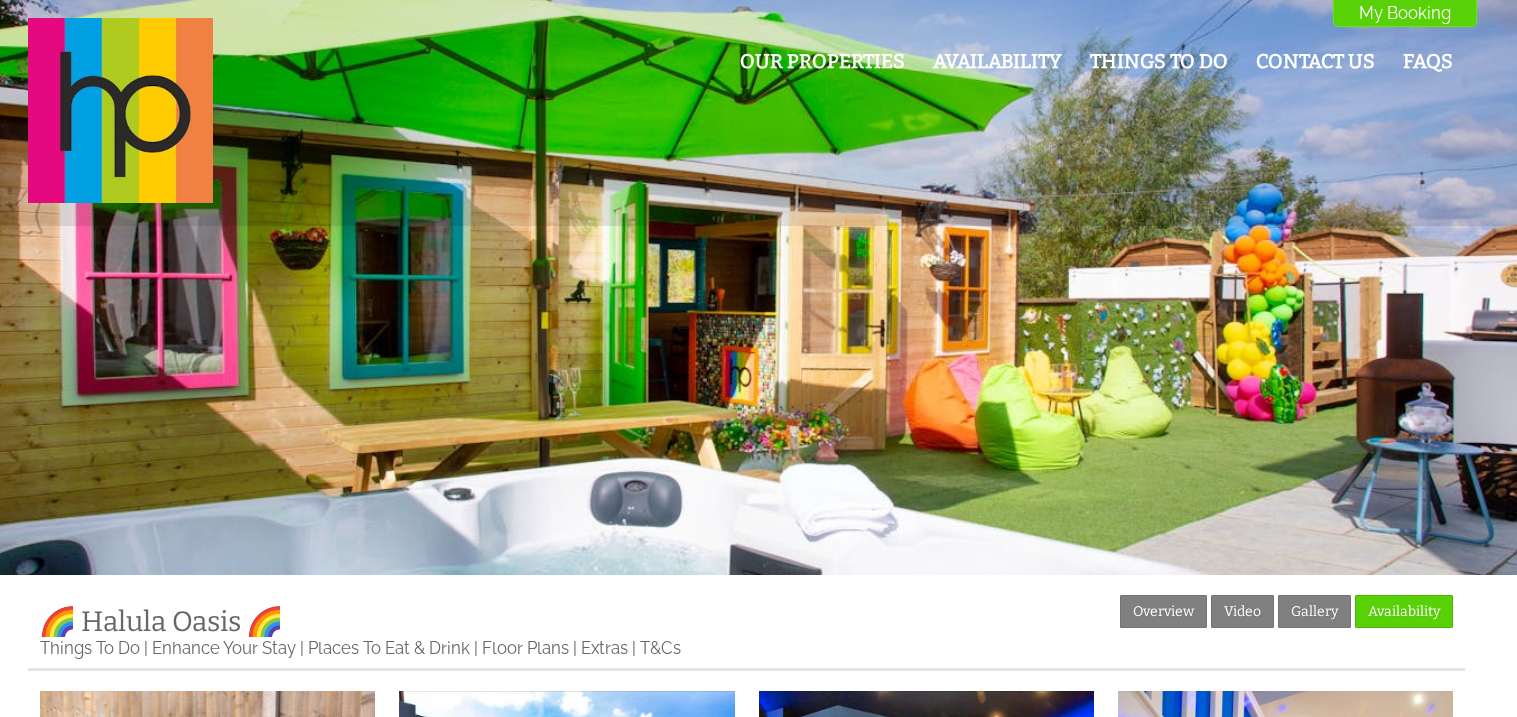 scroll, scrollTop: 0, scrollLeft: 0, axis: both 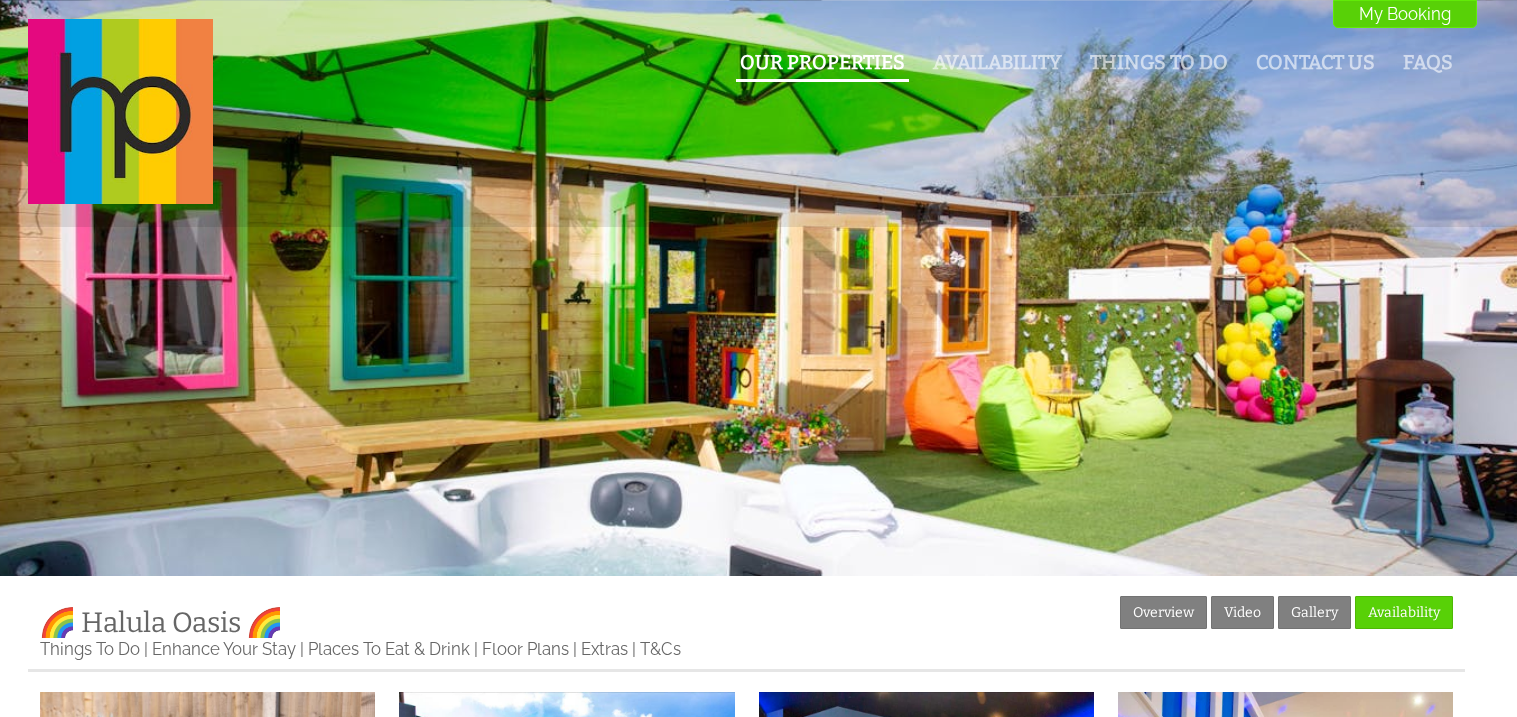 click on "Our Properties" at bounding box center [822, 62] 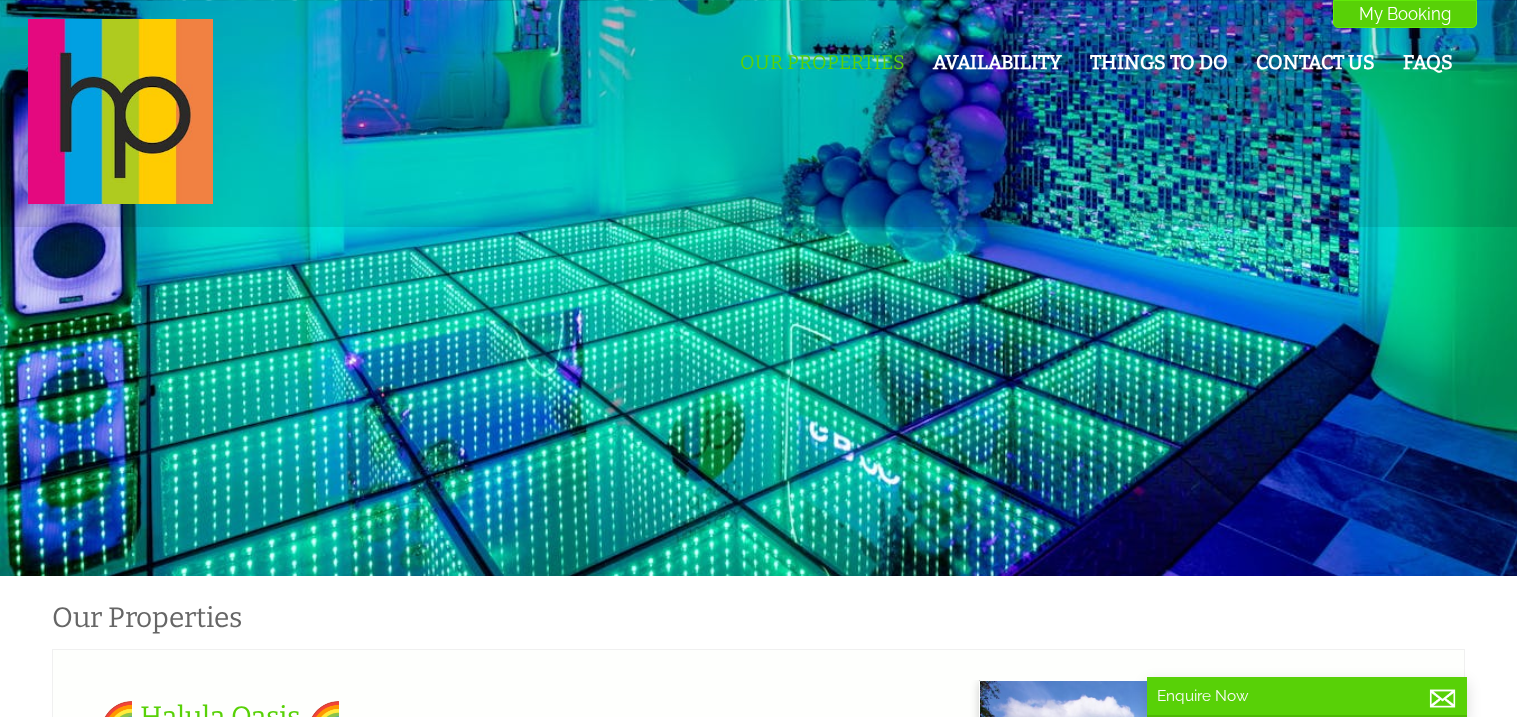 scroll, scrollTop: 39, scrollLeft: 0, axis: vertical 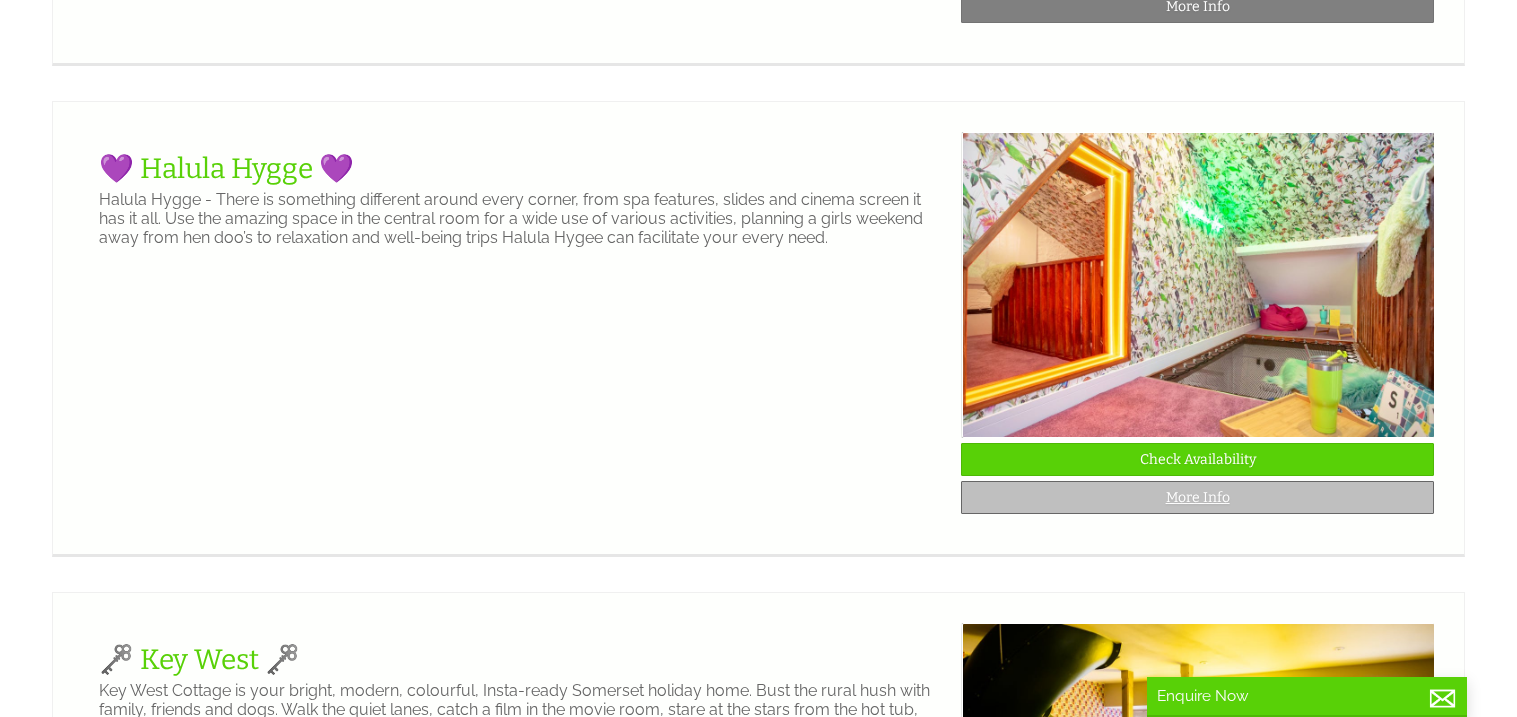 click on "More Info" at bounding box center [1197, 497] 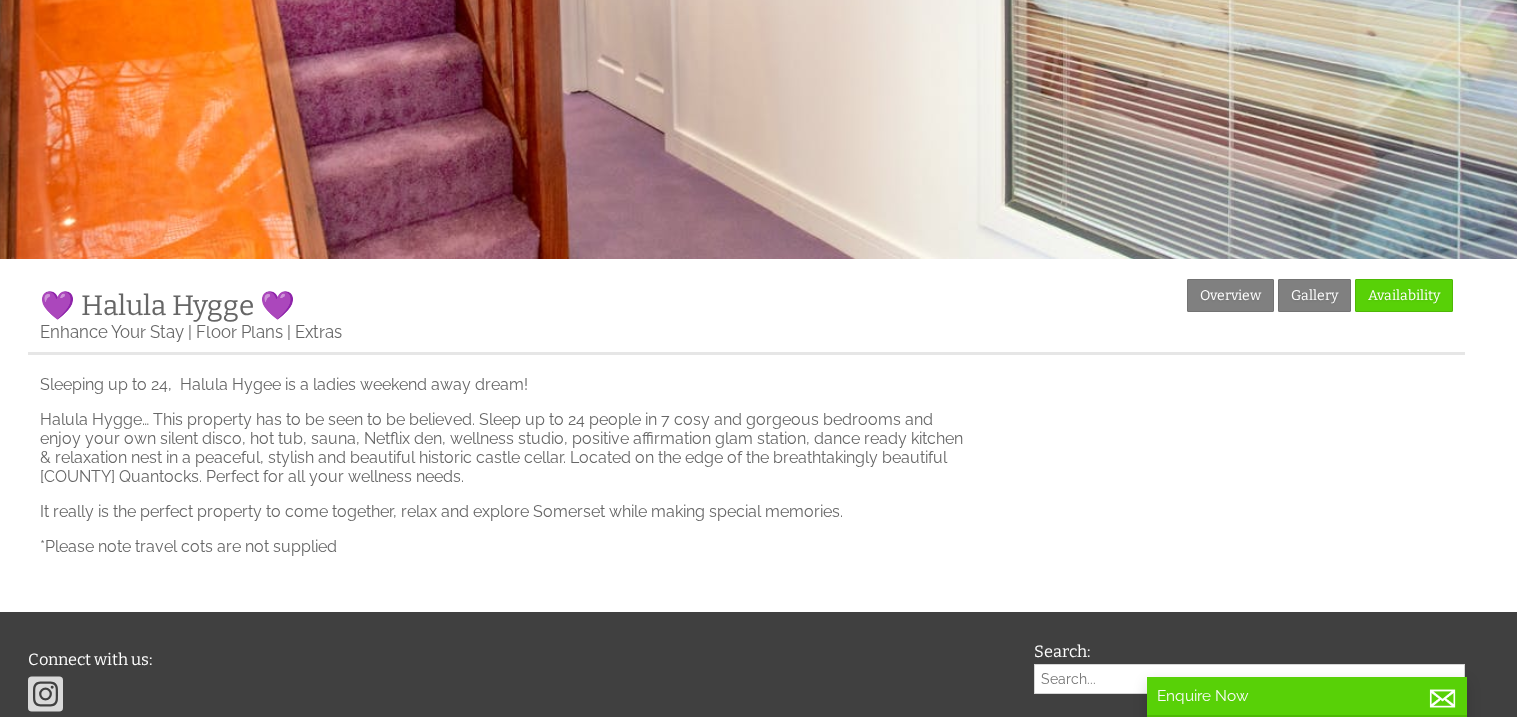 scroll, scrollTop: 319, scrollLeft: 0, axis: vertical 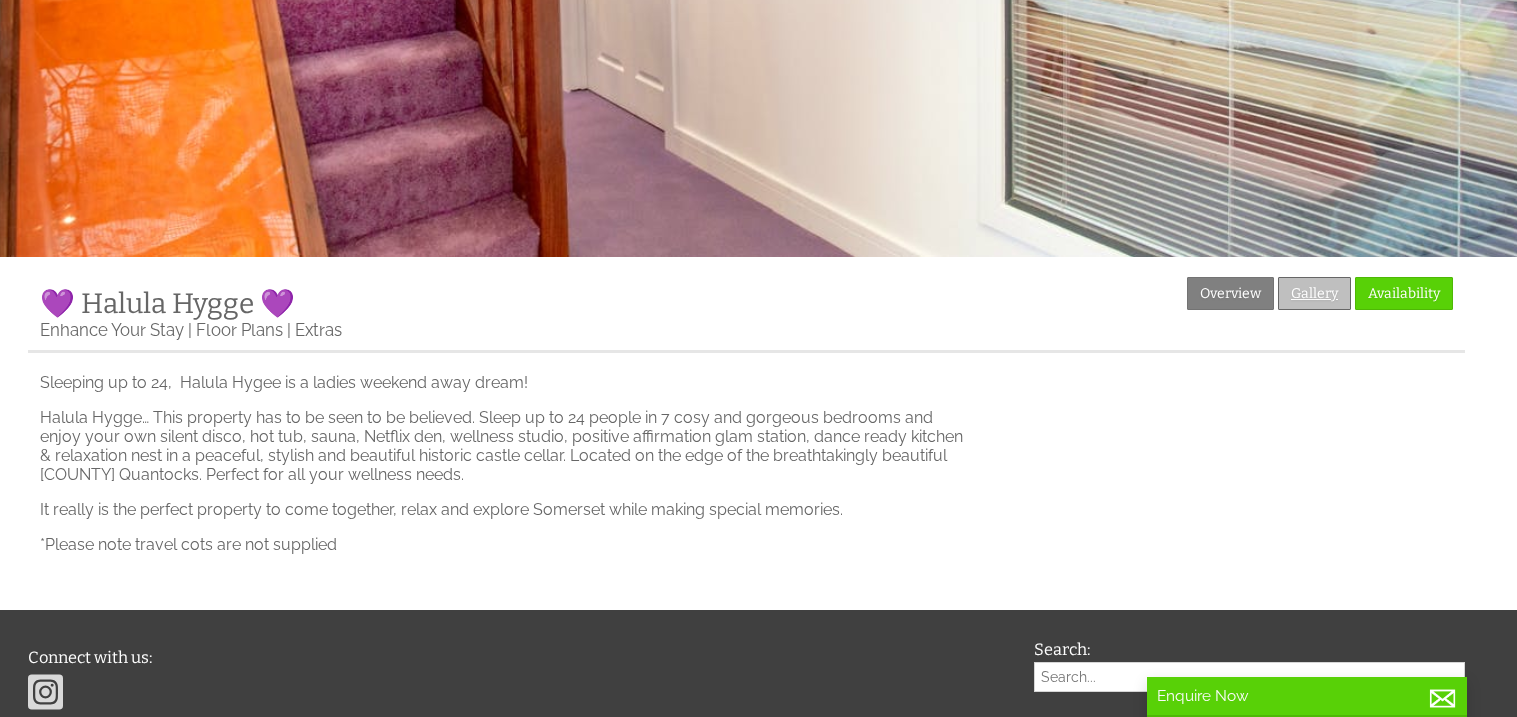 click on "Gallery" at bounding box center [1314, 293] 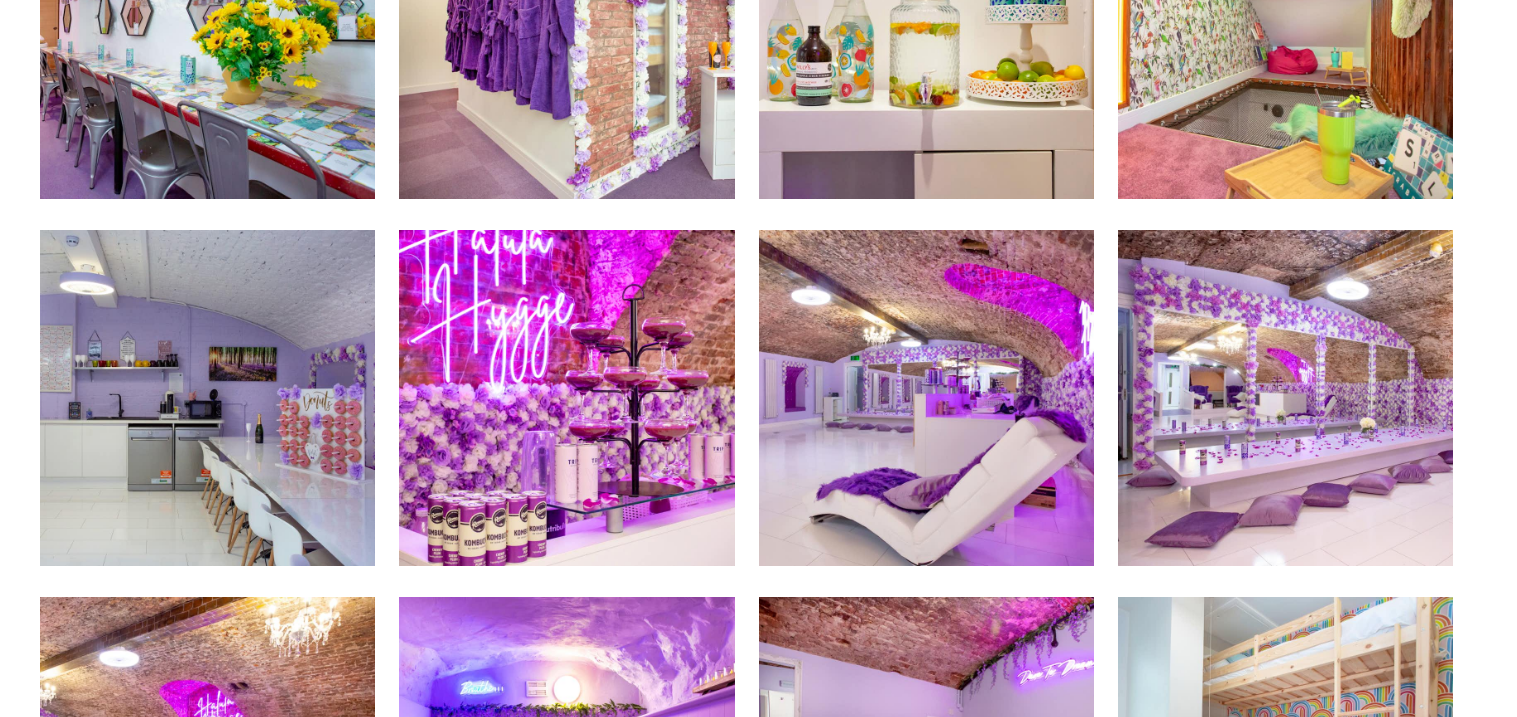 scroll, scrollTop: 1159, scrollLeft: 0, axis: vertical 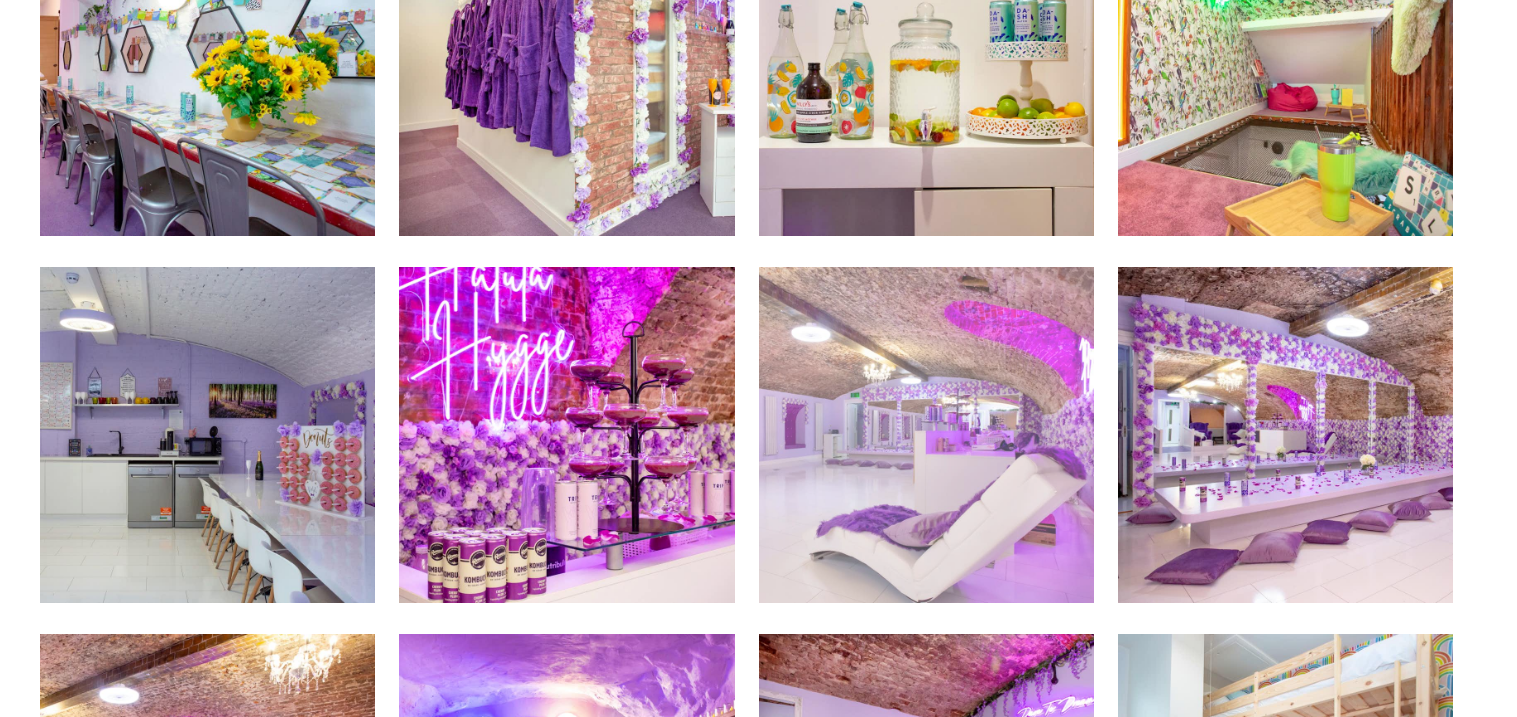 click at bounding box center [926, 434] 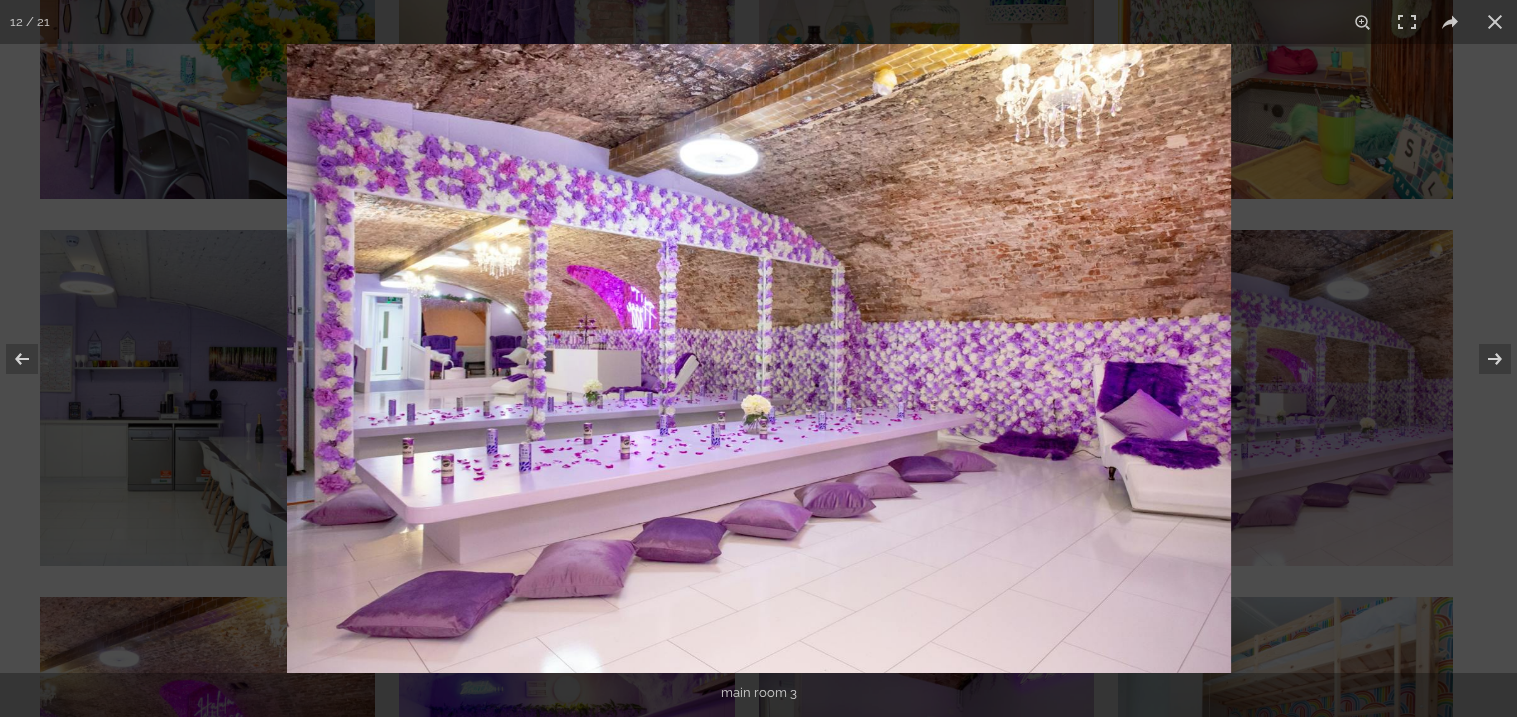 scroll, scrollTop: 1199, scrollLeft: 0, axis: vertical 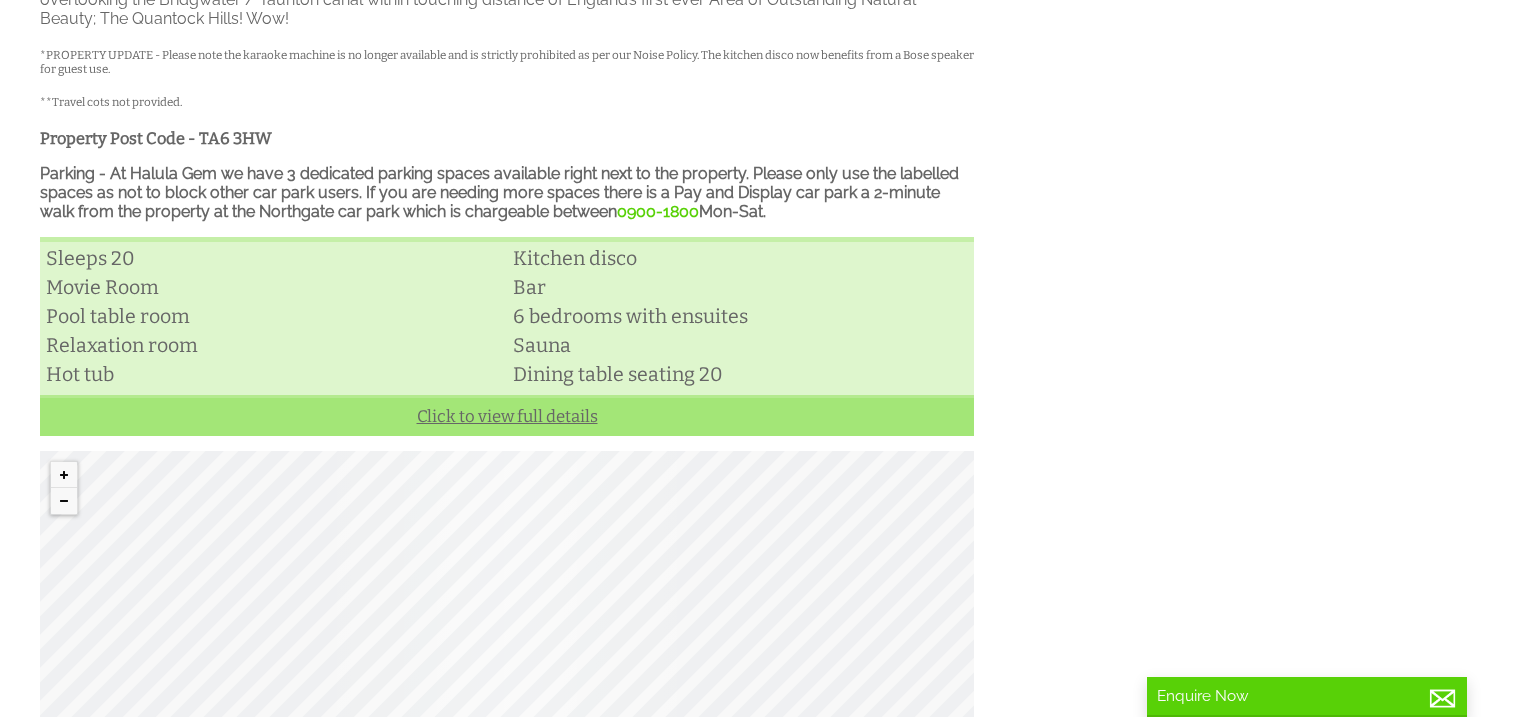 click on "Click to view full details" at bounding box center (507, 415) 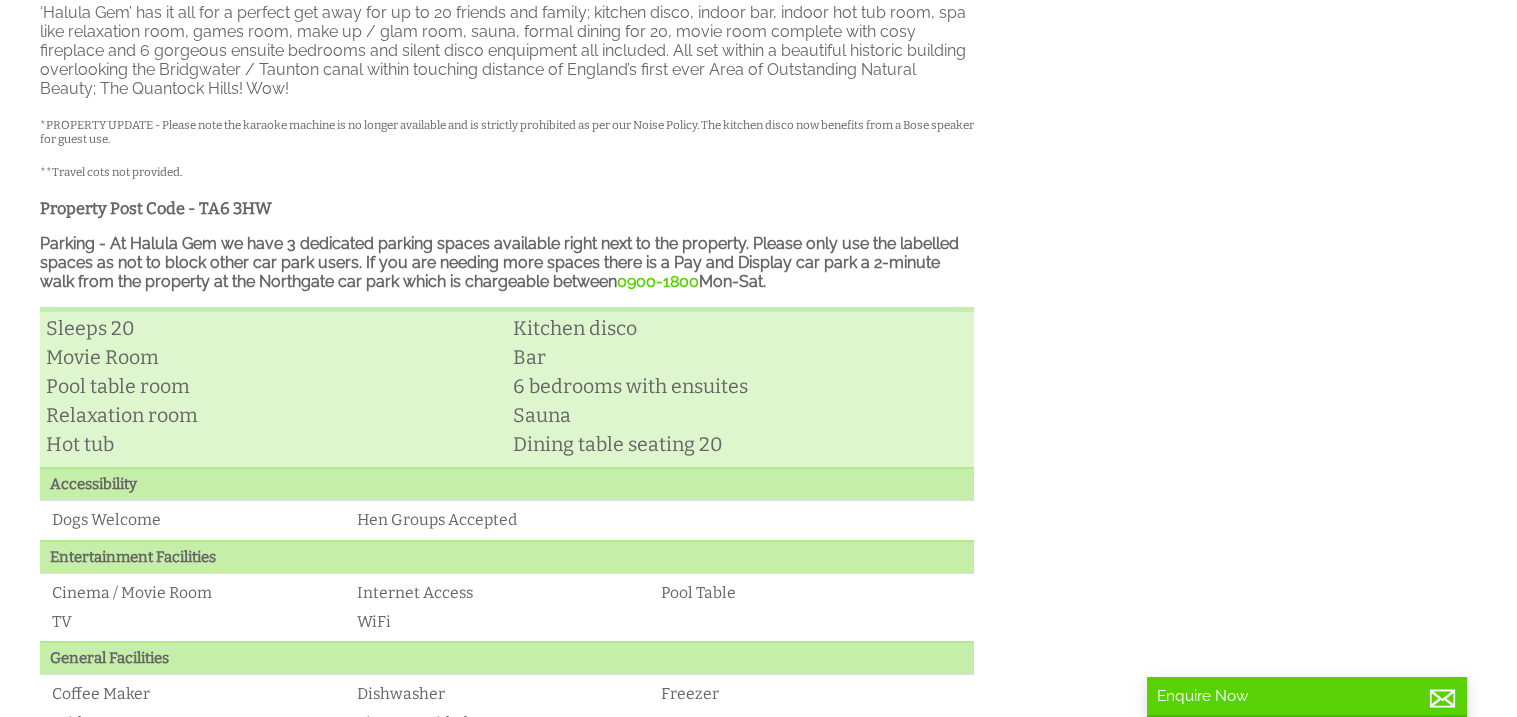 scroll, scrollTop: 687, scrollLeft: 0, axis: vertical 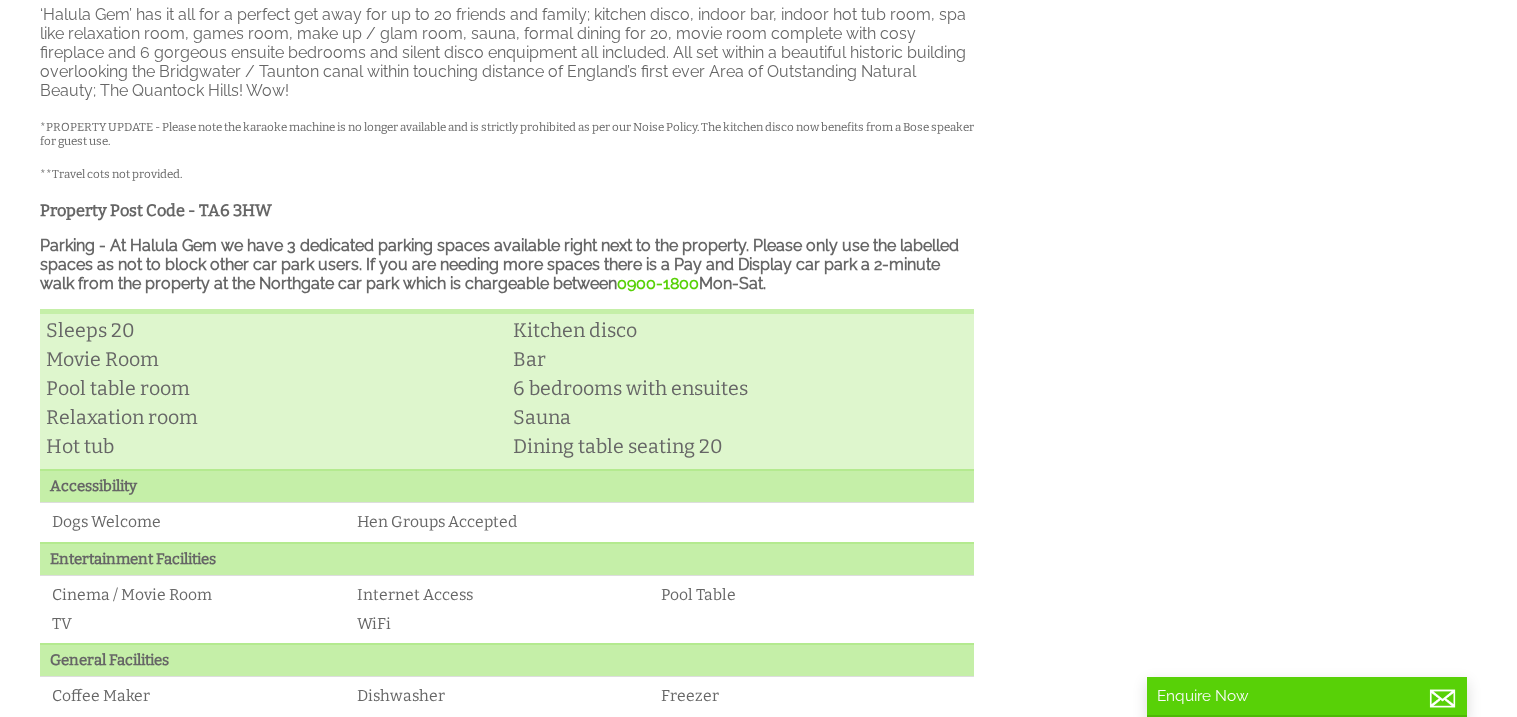click on "Properties
💎 Halula Gem 💎
Overview
Gallery
Availability
Places To Eat & Drink
Enhance Your stay
Things To Do
FAQ's
Floor Plans
Extras
*PROPERTY UPDATE - Please note the karaoke machine is no longer available and is strictly prohibited as per our Noise Policy. The kitchen disco now benefits from a Bose speaker for guest use.
**Travel cots not provided.
Property Post Code - [POSTAL_CODE]
0900-1800  Mon-Sat.
Sleeps 20
Kitchen disco" at bounding box center [746, 568] 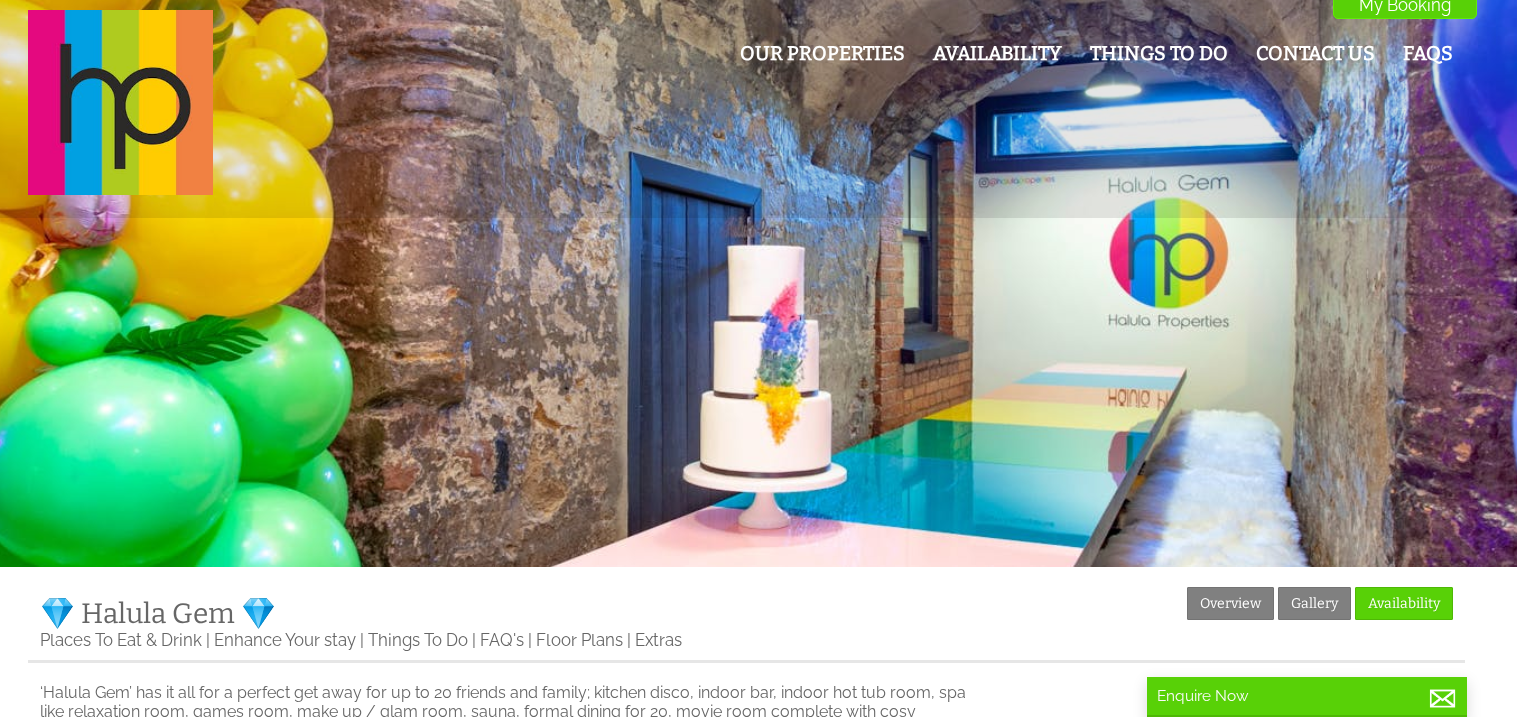 scroll, scrollTop: 0, scrollLeft: 0, axis: both 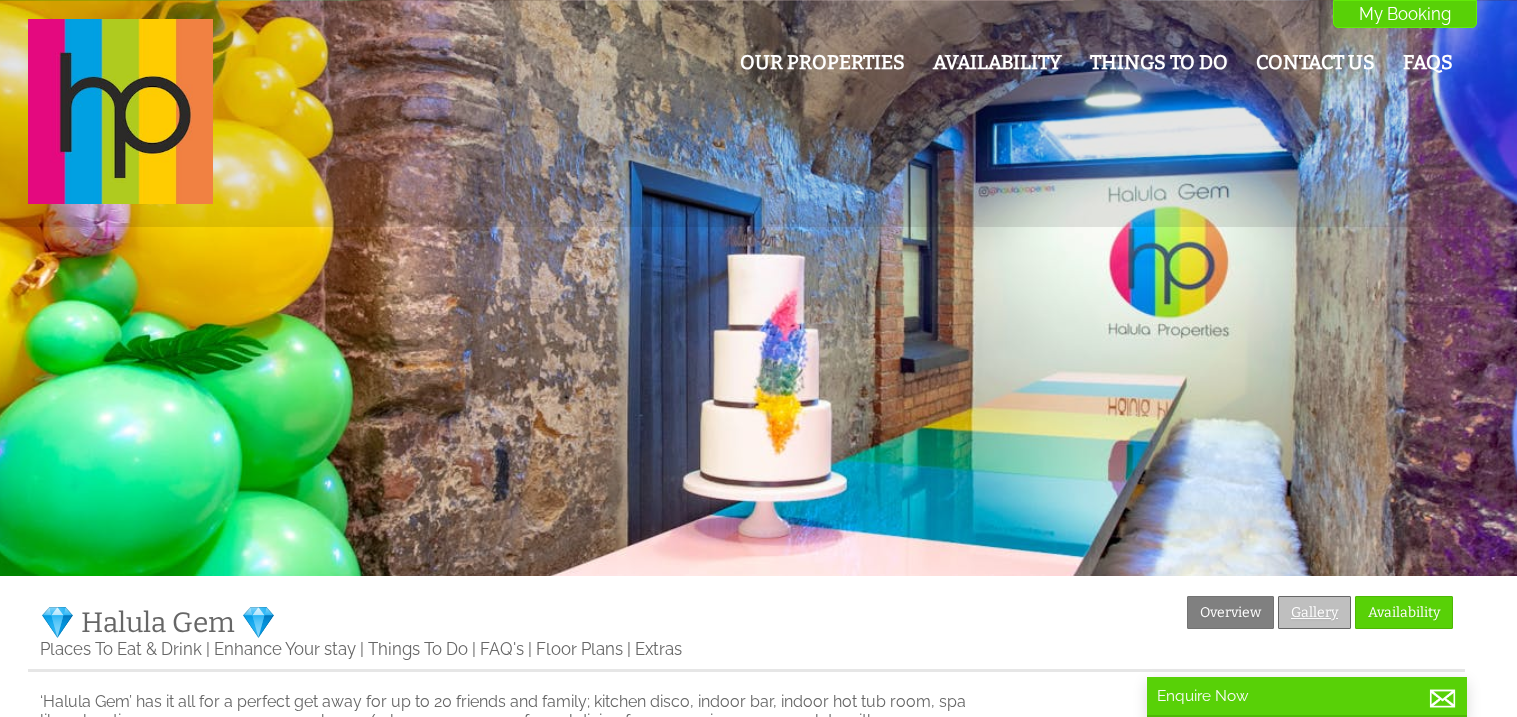 click on "Gallery" at bounding box center [1314, 612] 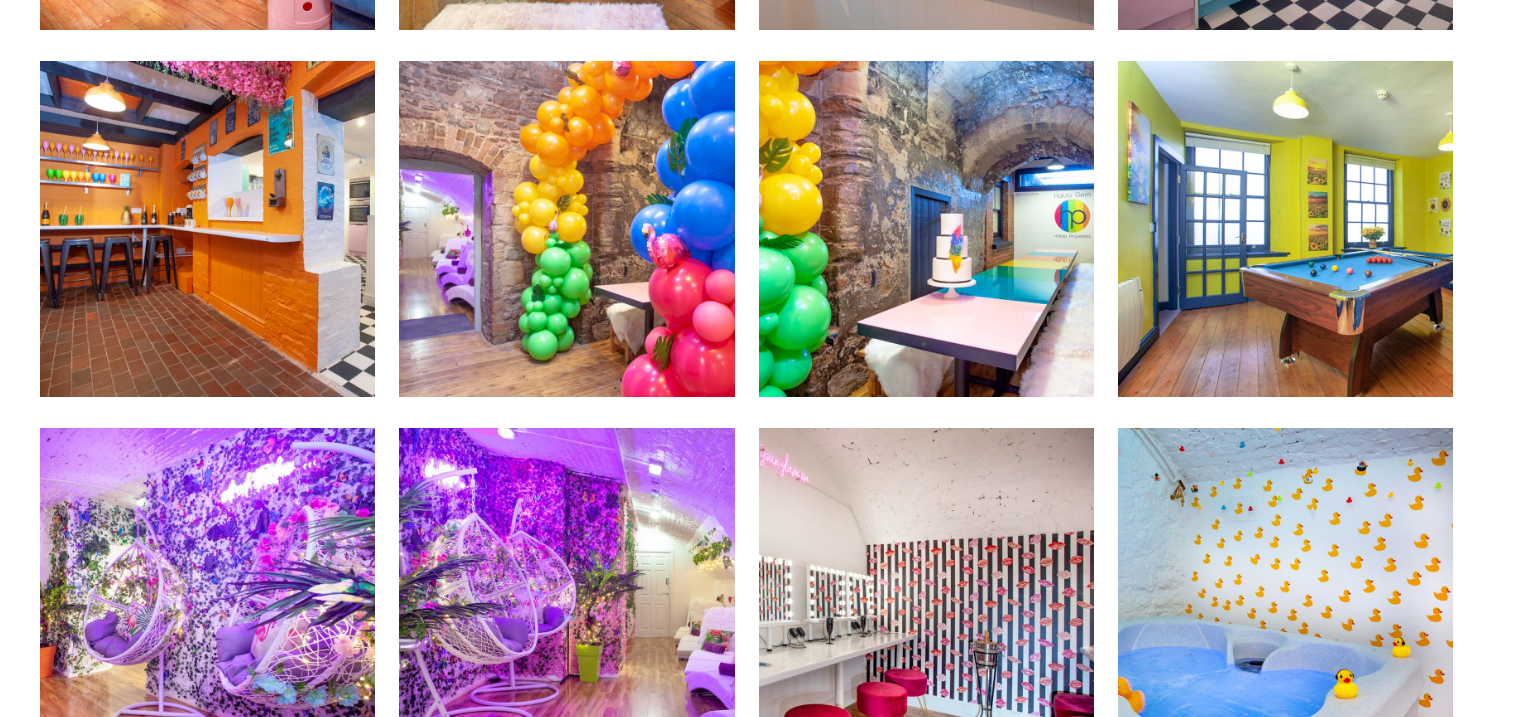 scroll, scrollTop: 999, scrollLeft: 0, axis: vertical 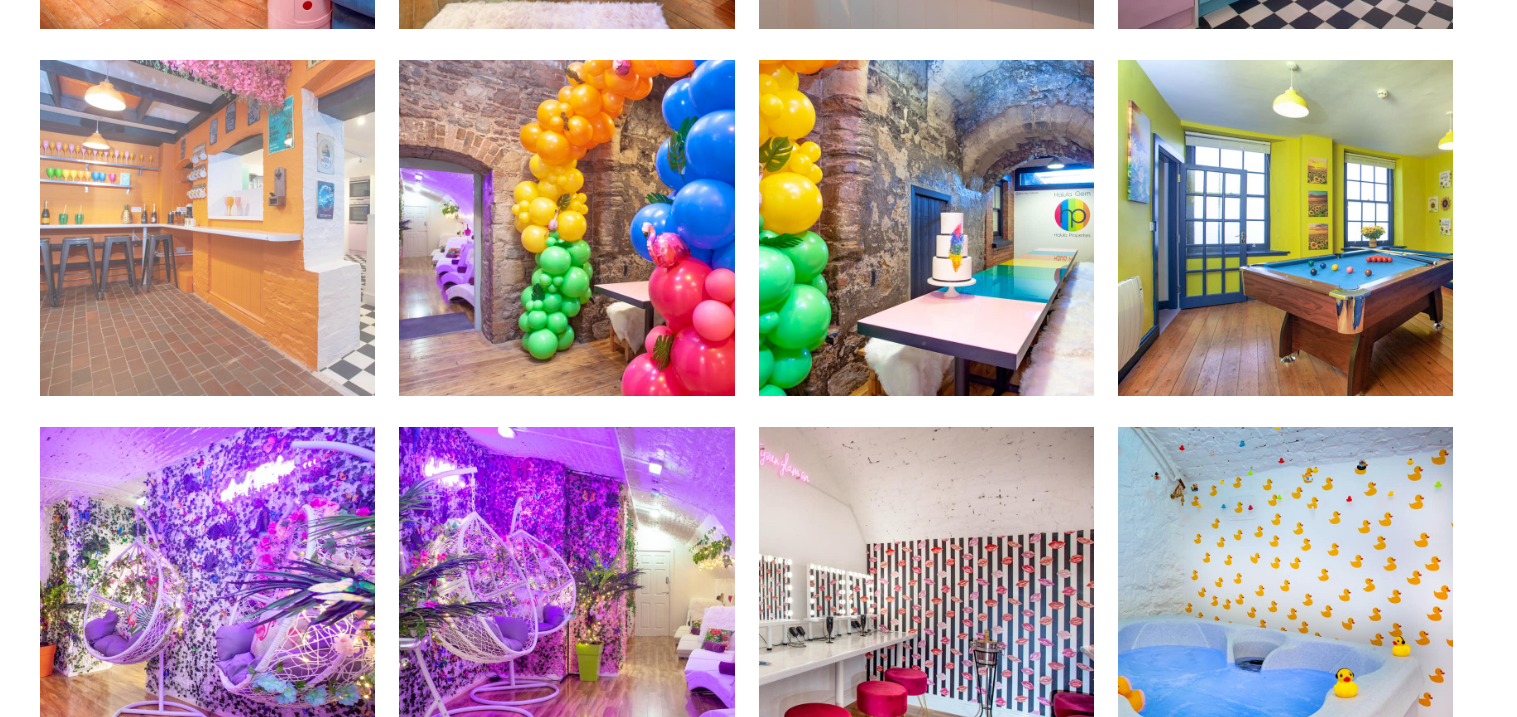 click at bounding box center [207, 227] 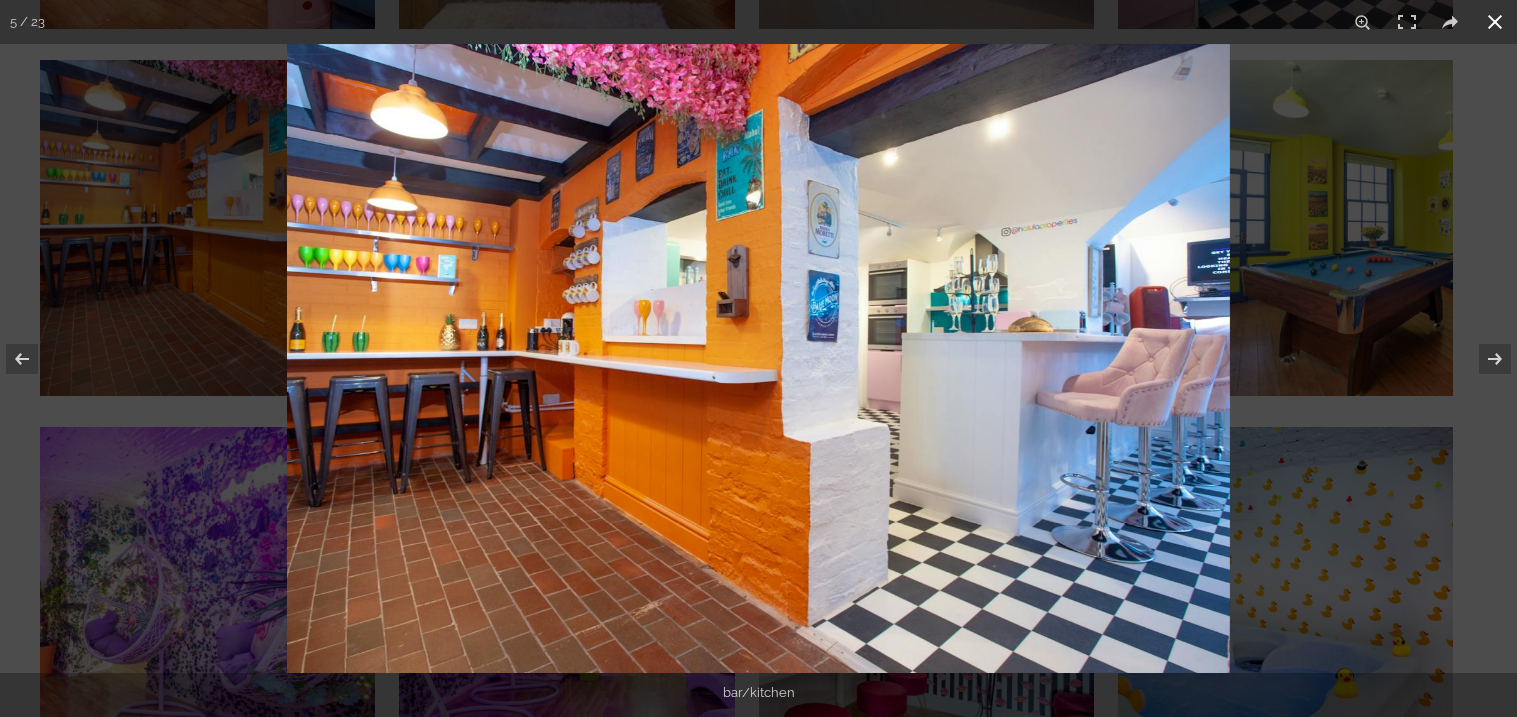 click at bounding box center (1045, 402) 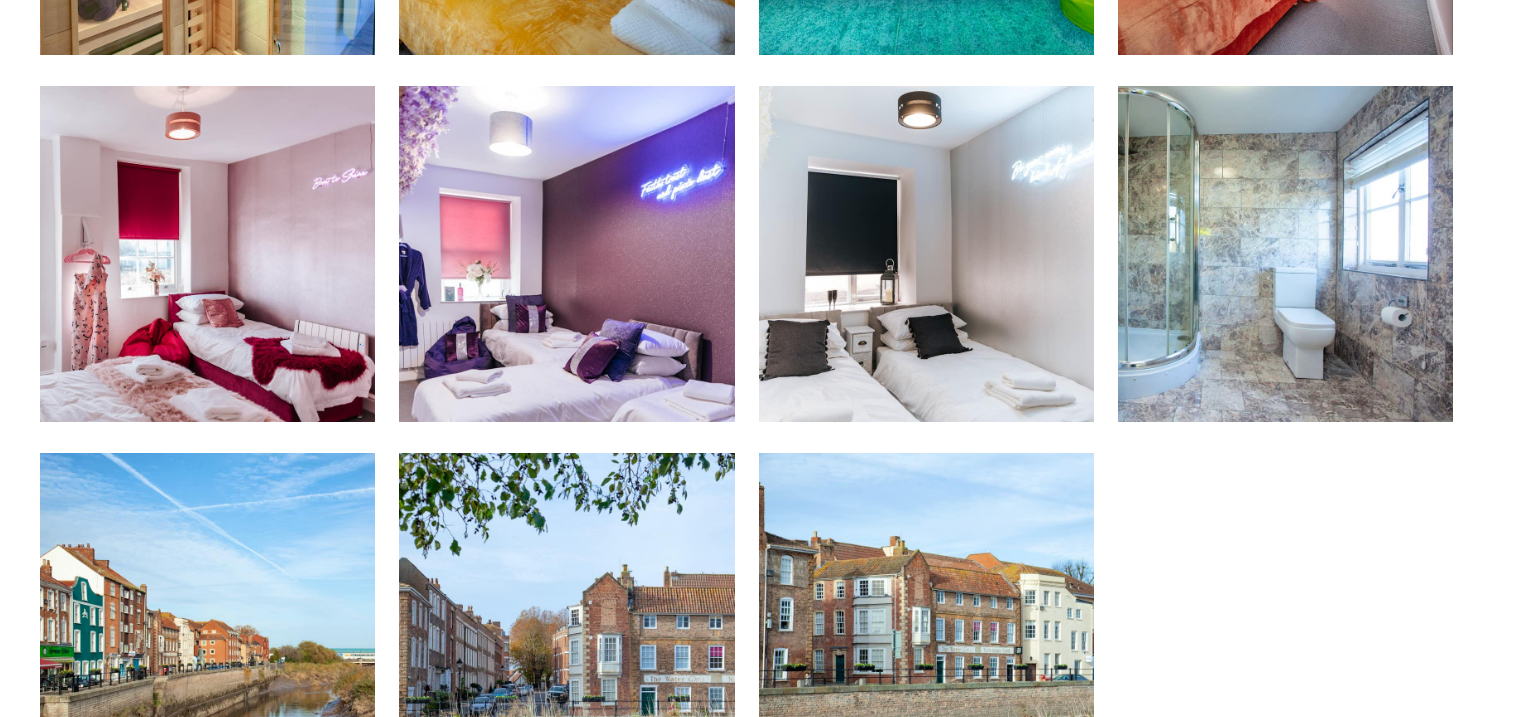 scroll, scrollTop: 2078, scrollLeft: 0, axis: vertical 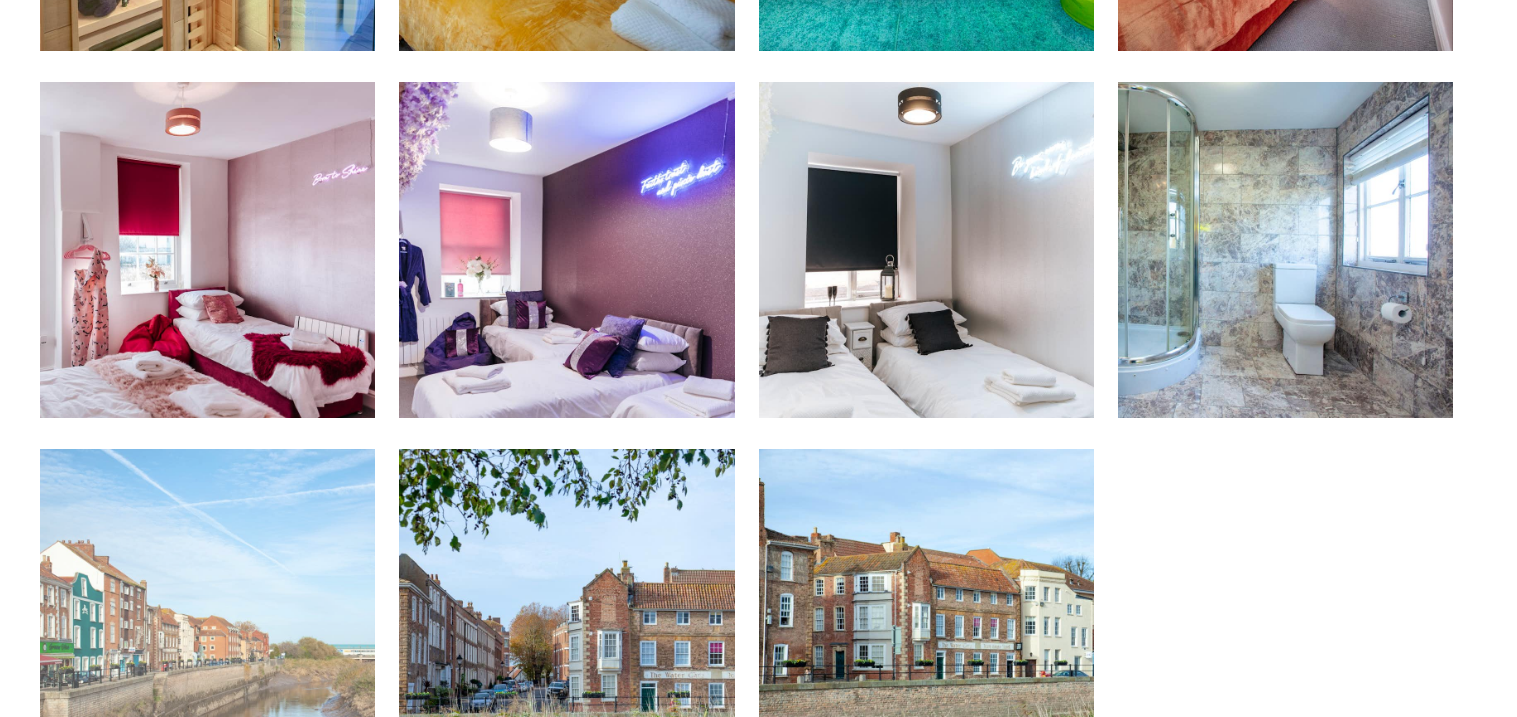 click on "river side" at bounding box center [207, 618] 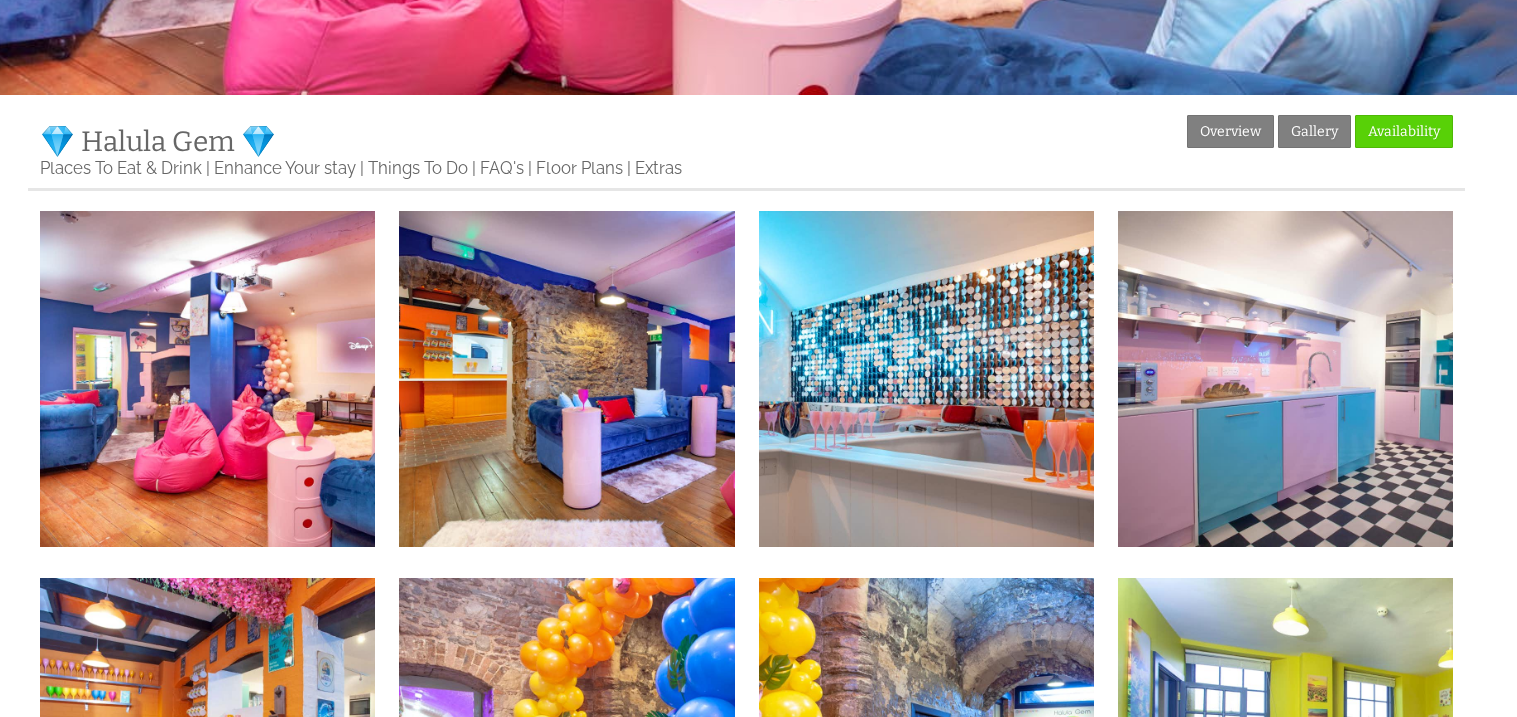 scroll, scrollTop: 439, scrollLeft: 0, axis: vertical 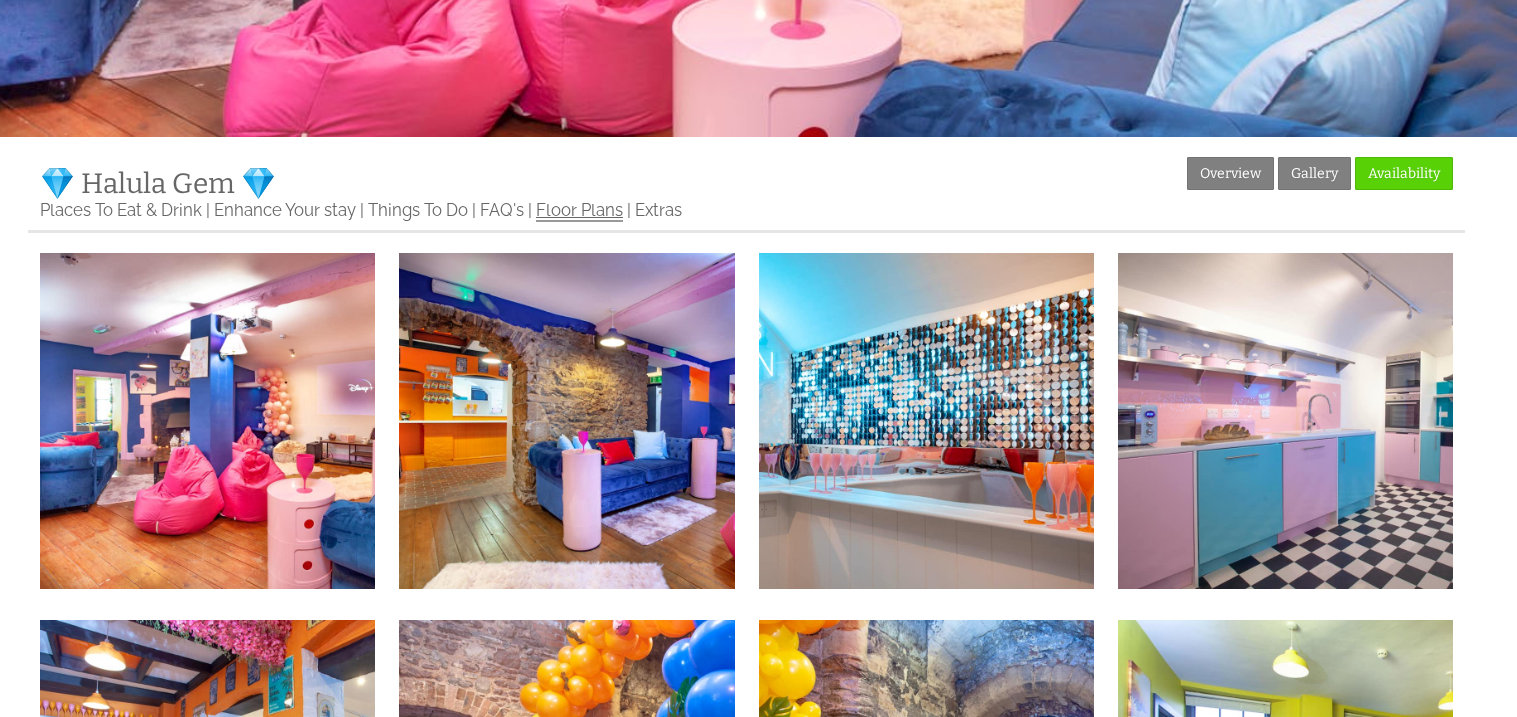 click on "Floor Plans" at bounding box center [579, 211] 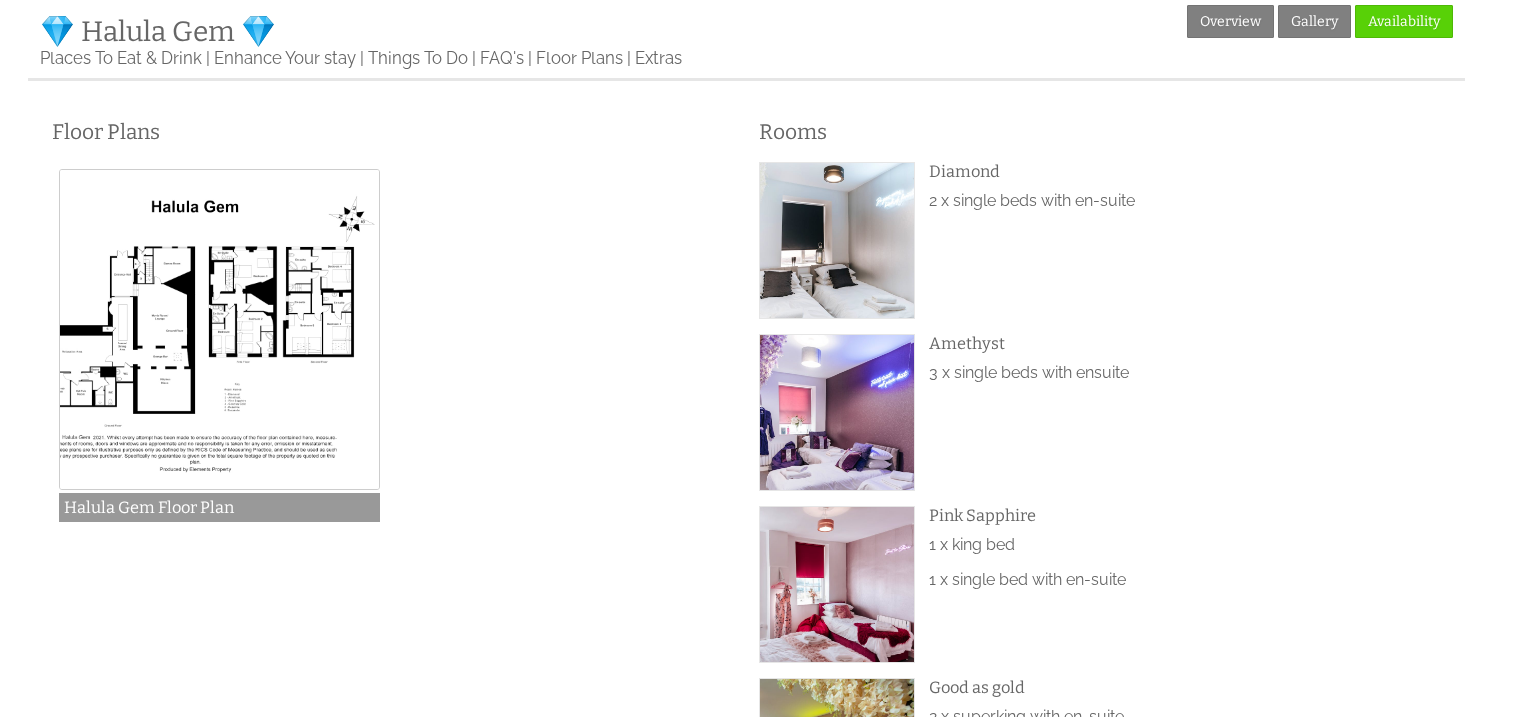 scroll, scrollTop: 599, scrollLeft: 0, axis: vertical 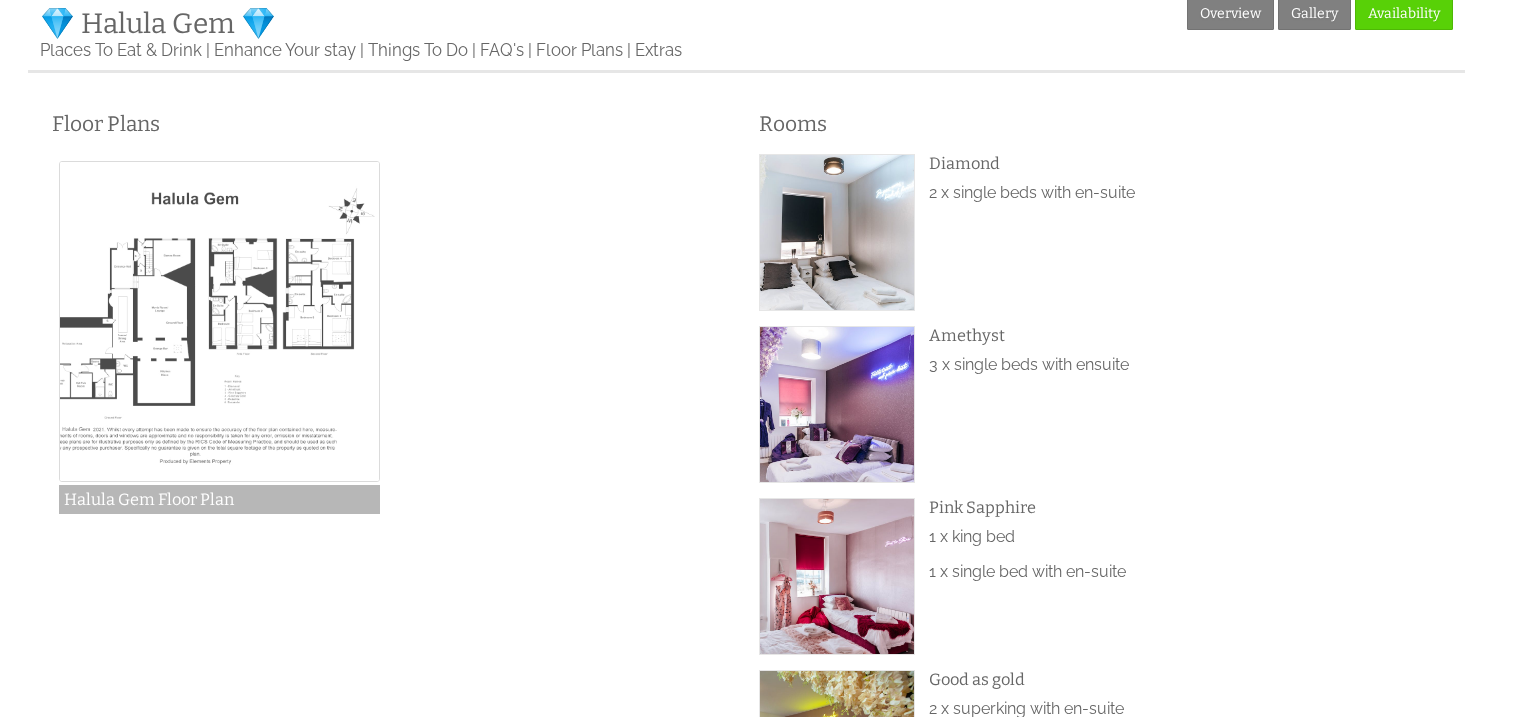 click at bounding box center [219, 321] 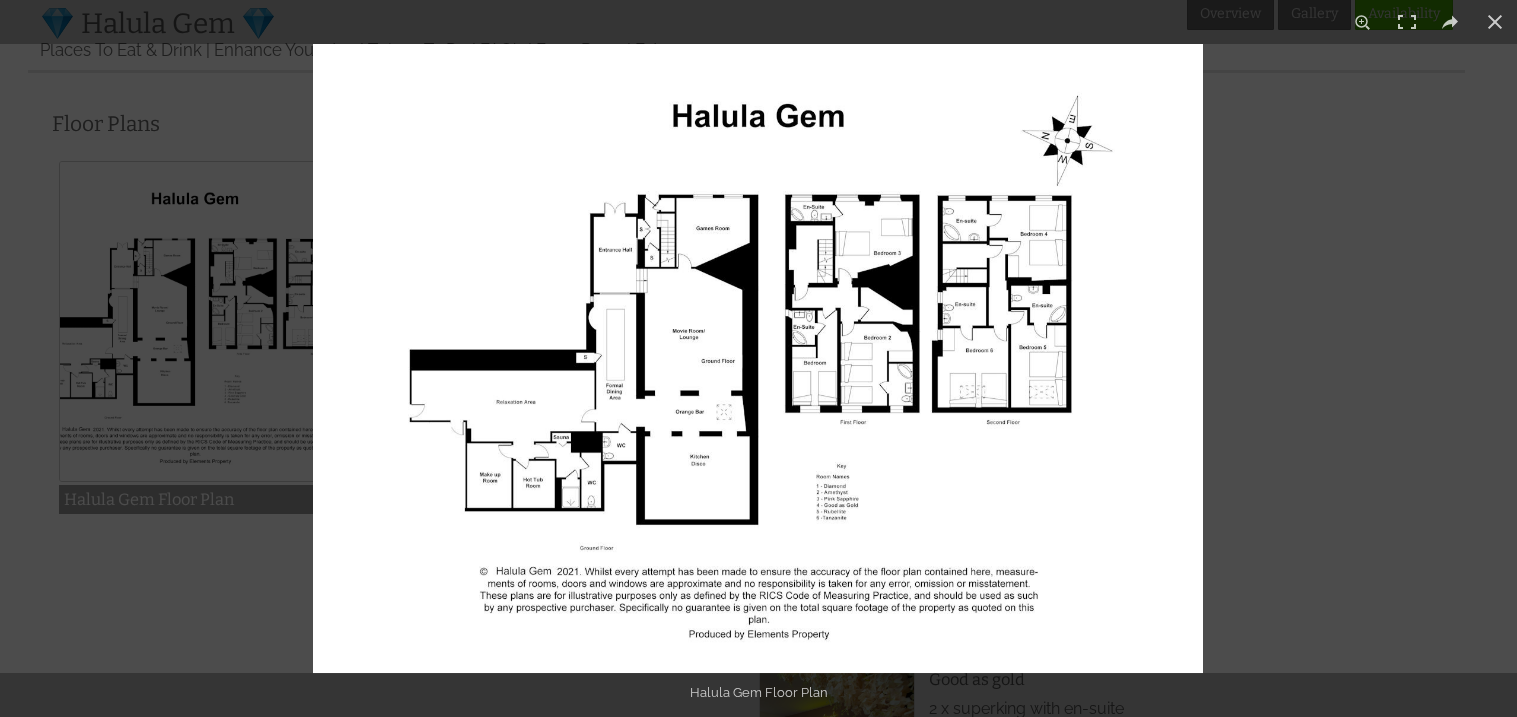 click at bounding box center (758, 358) 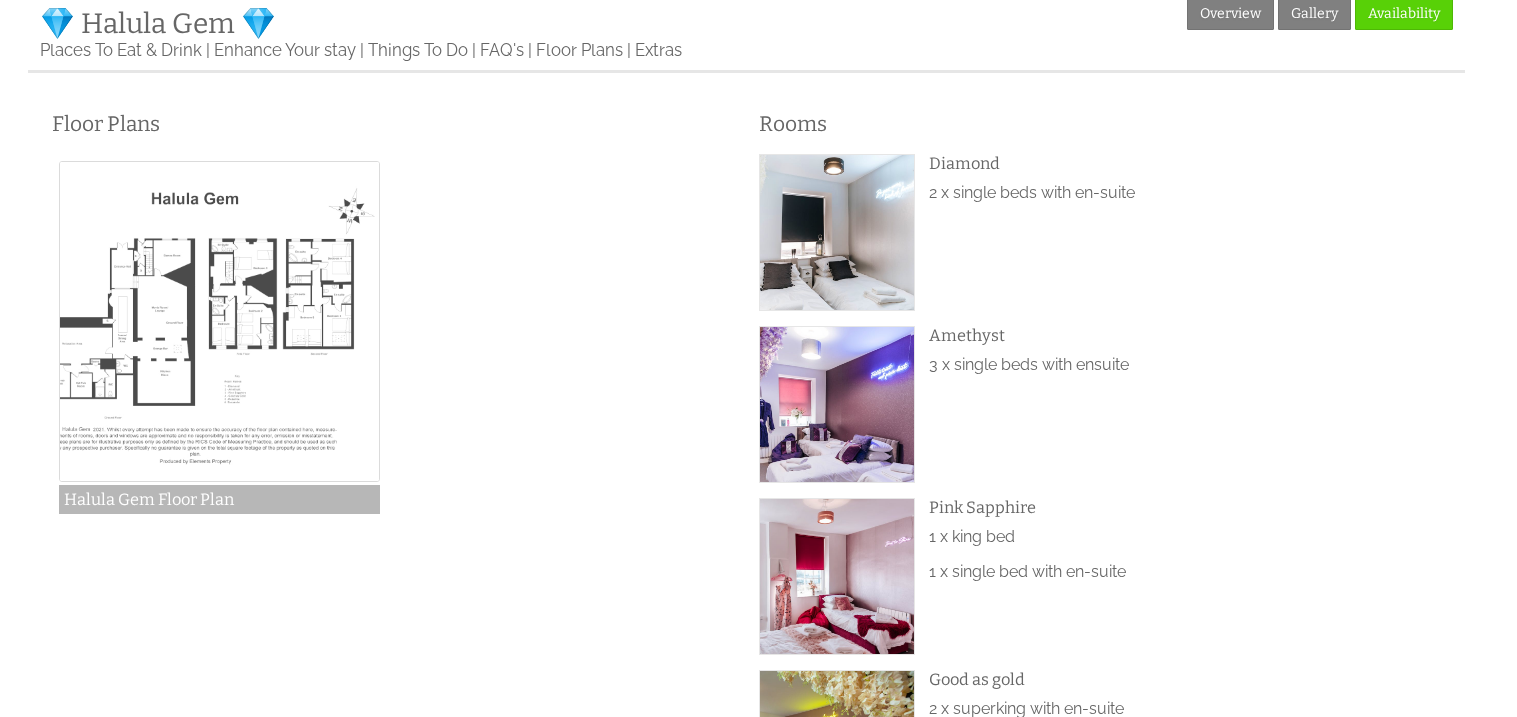 click at bounding box center (219, 321) 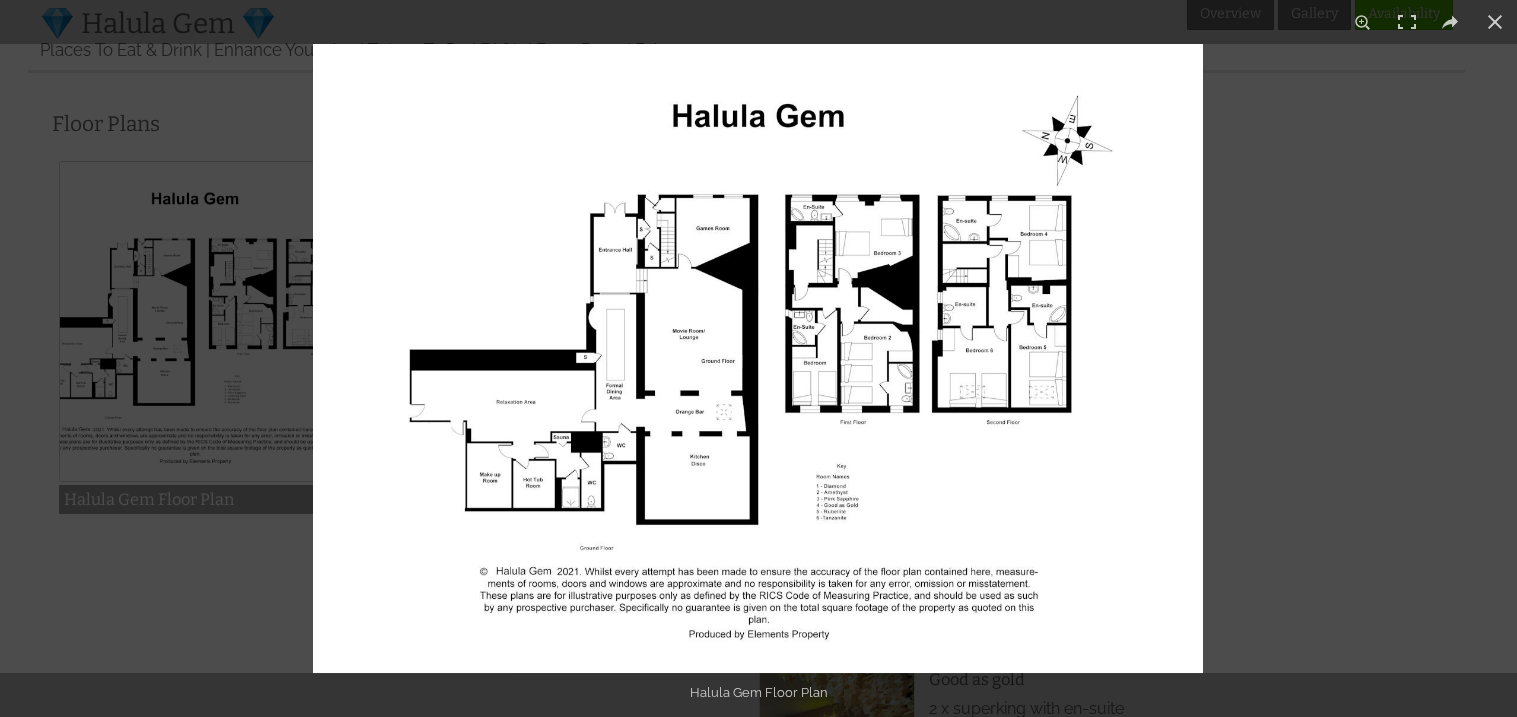 click at bounding box center [758, 358] 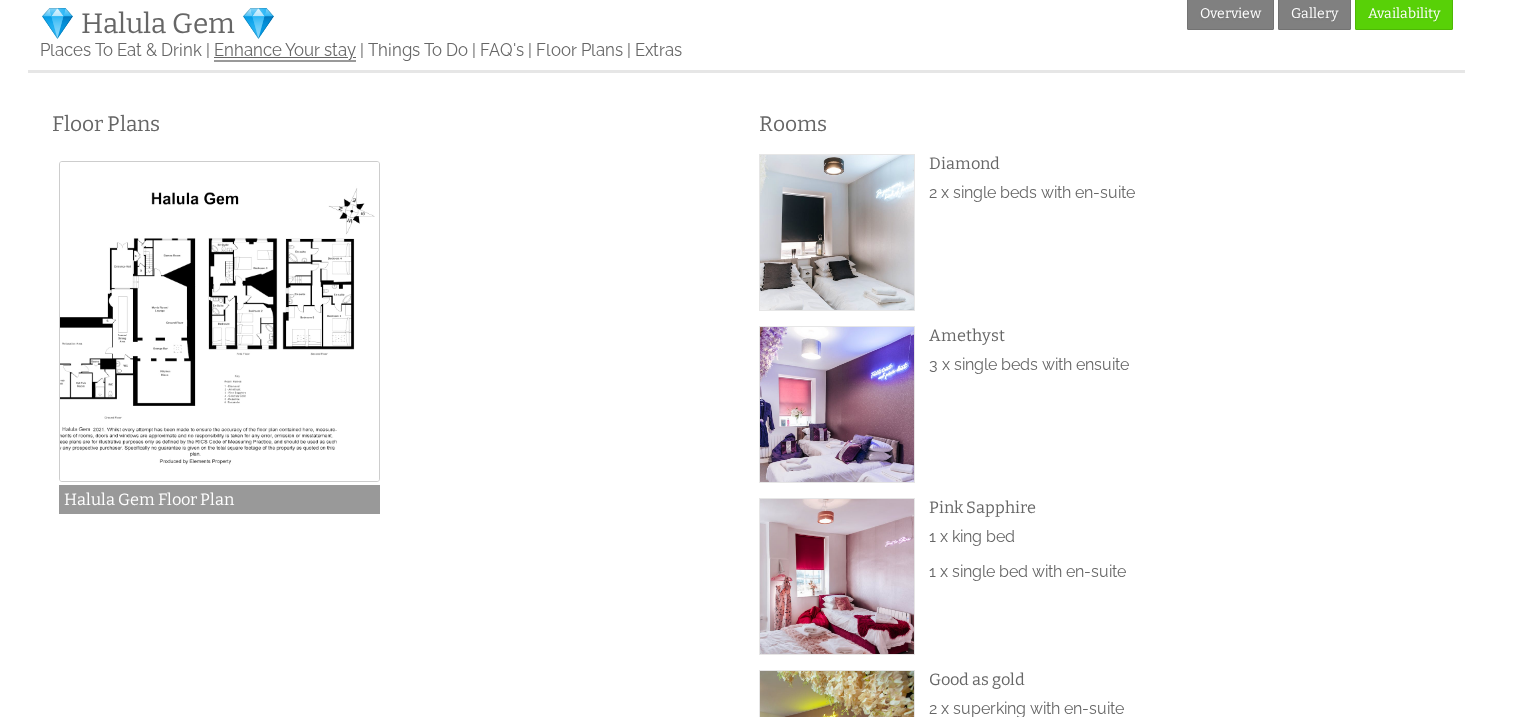 click on "Enhance Your stay" at bounding box center (285, 51) 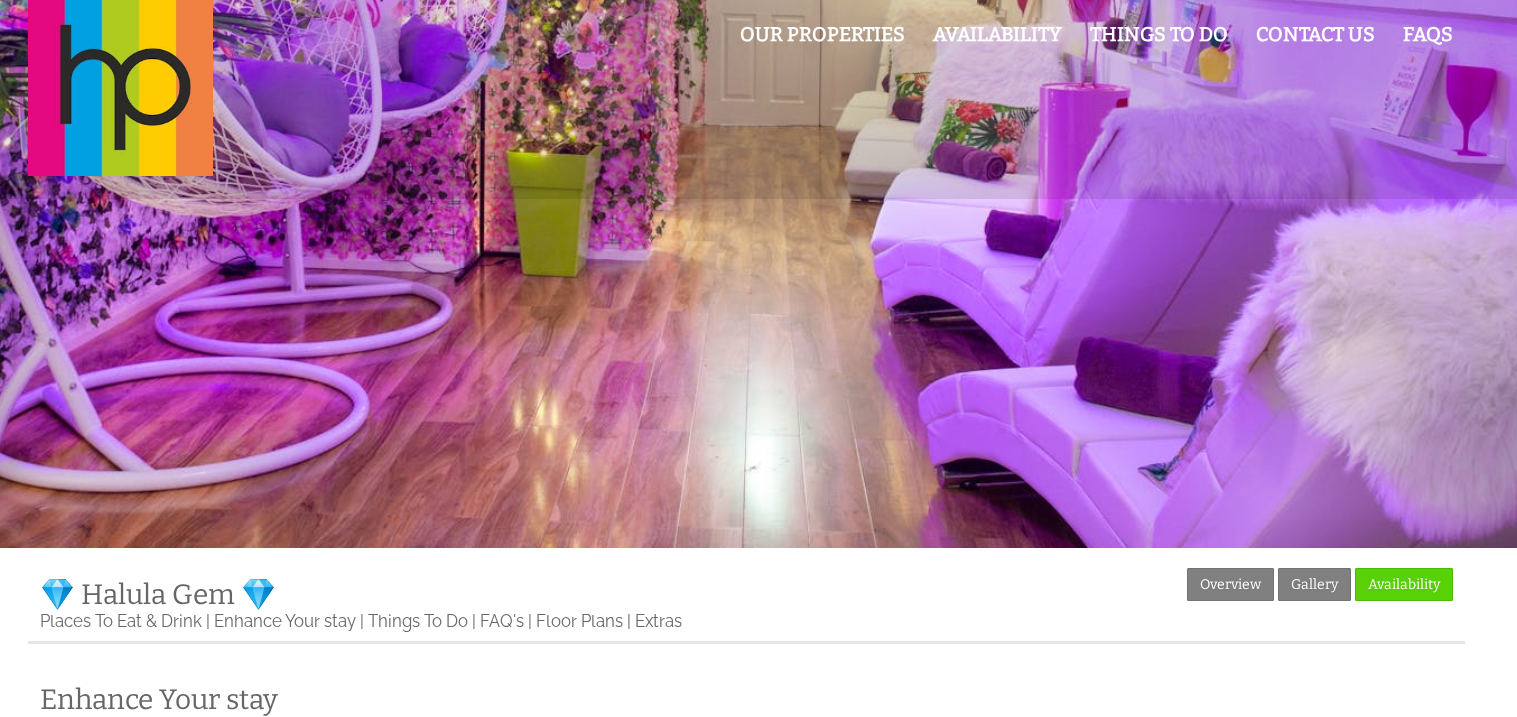 scroll, scrollTop: 0, scrollLeft: 0, axis: both 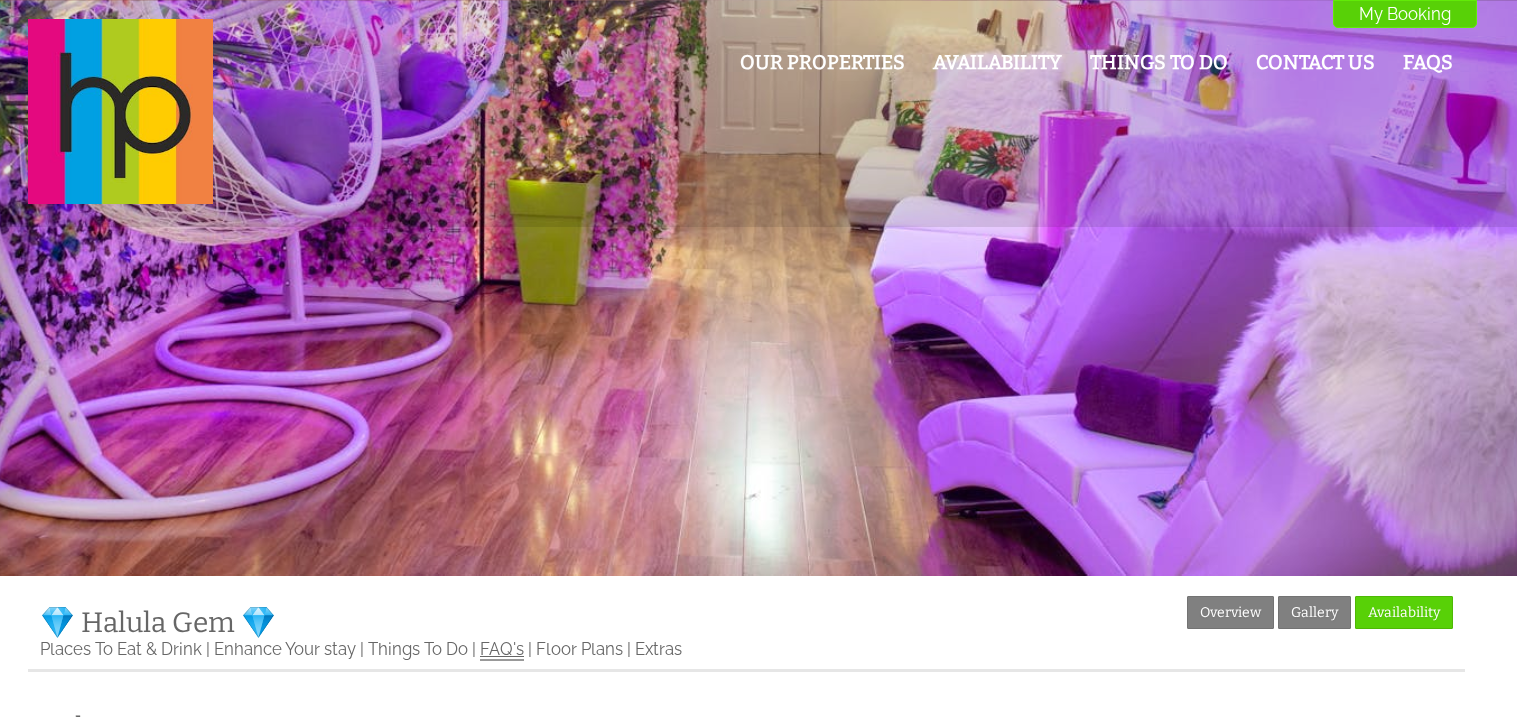 click on "FAQ's" at bounding box center [502, 650] 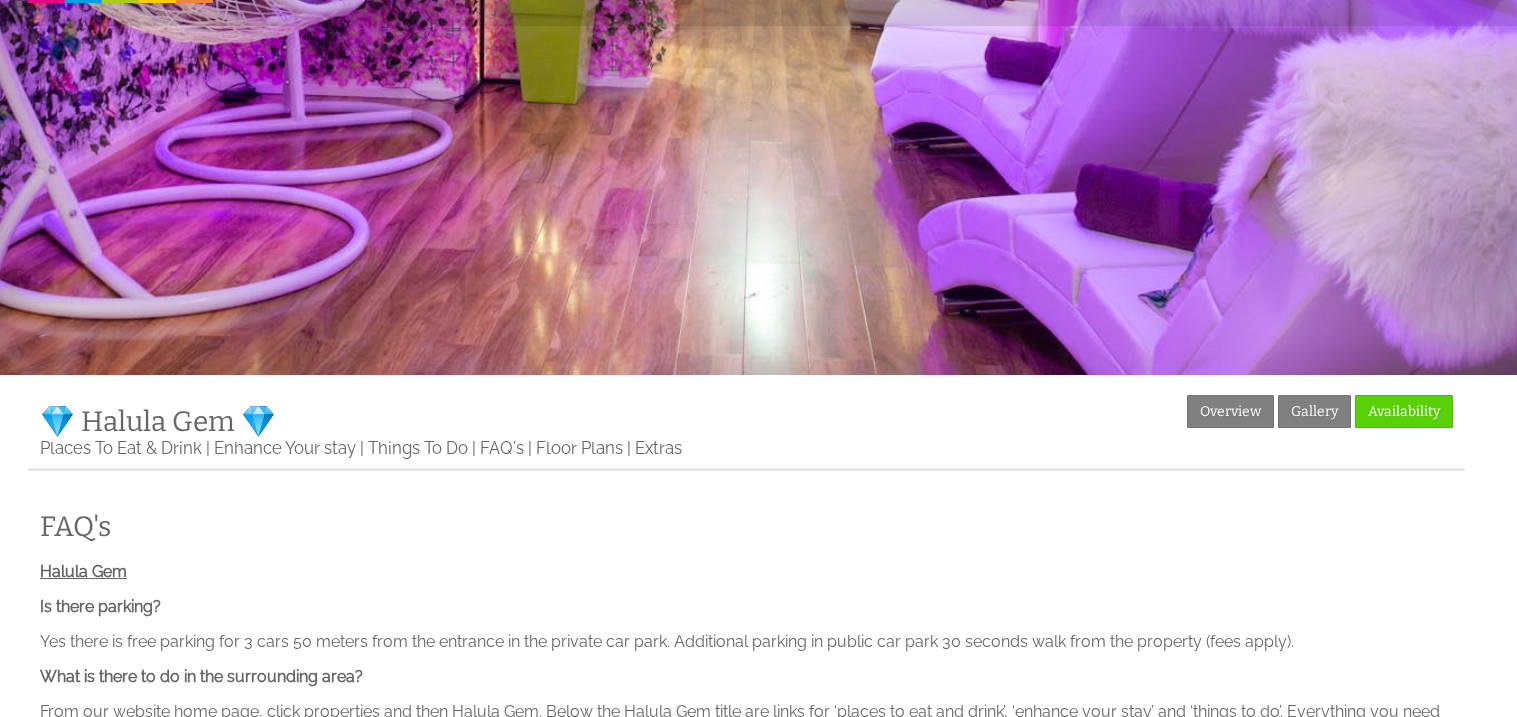 scroll, scrollTop: 199, scrollLeft: 0, axis: vertical 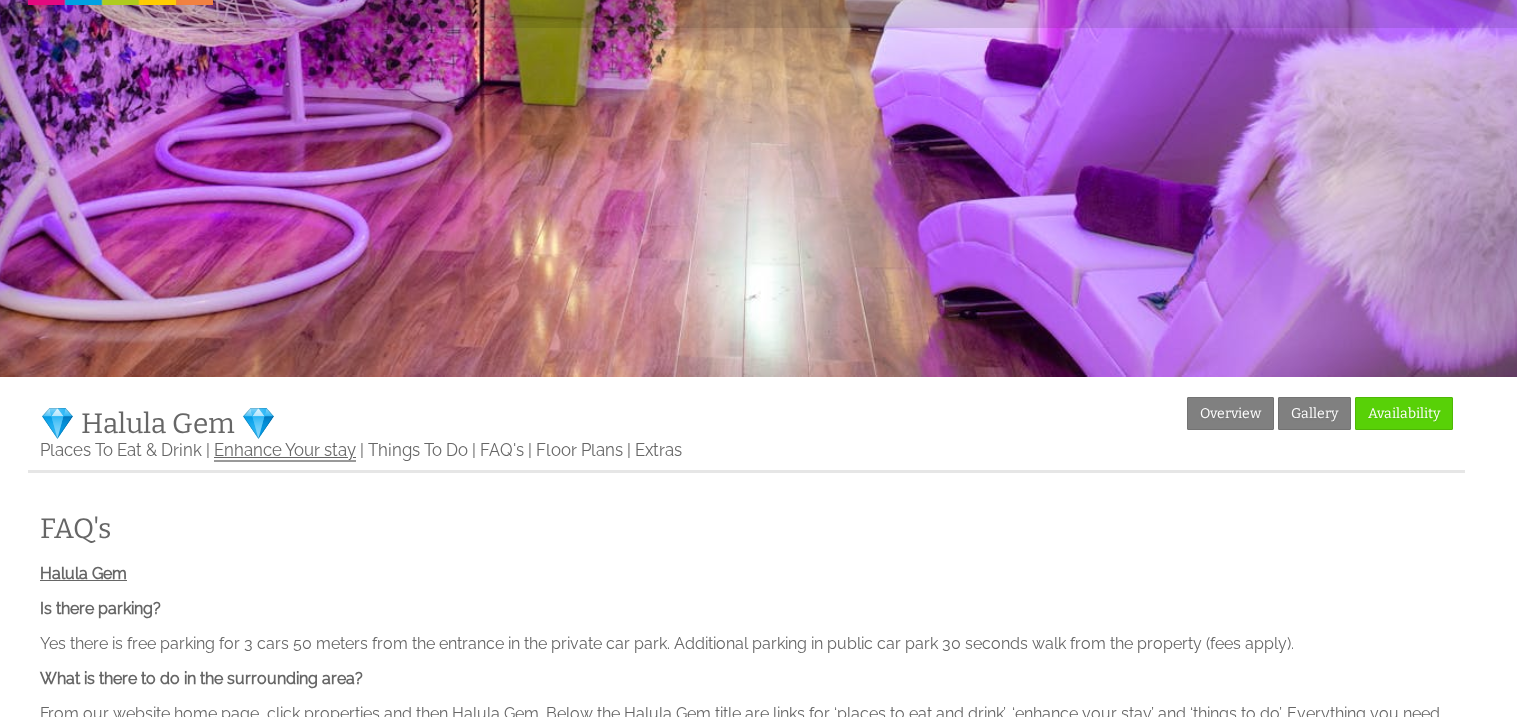 click on "Enhance Your stay" at bounding box center [285, 451] 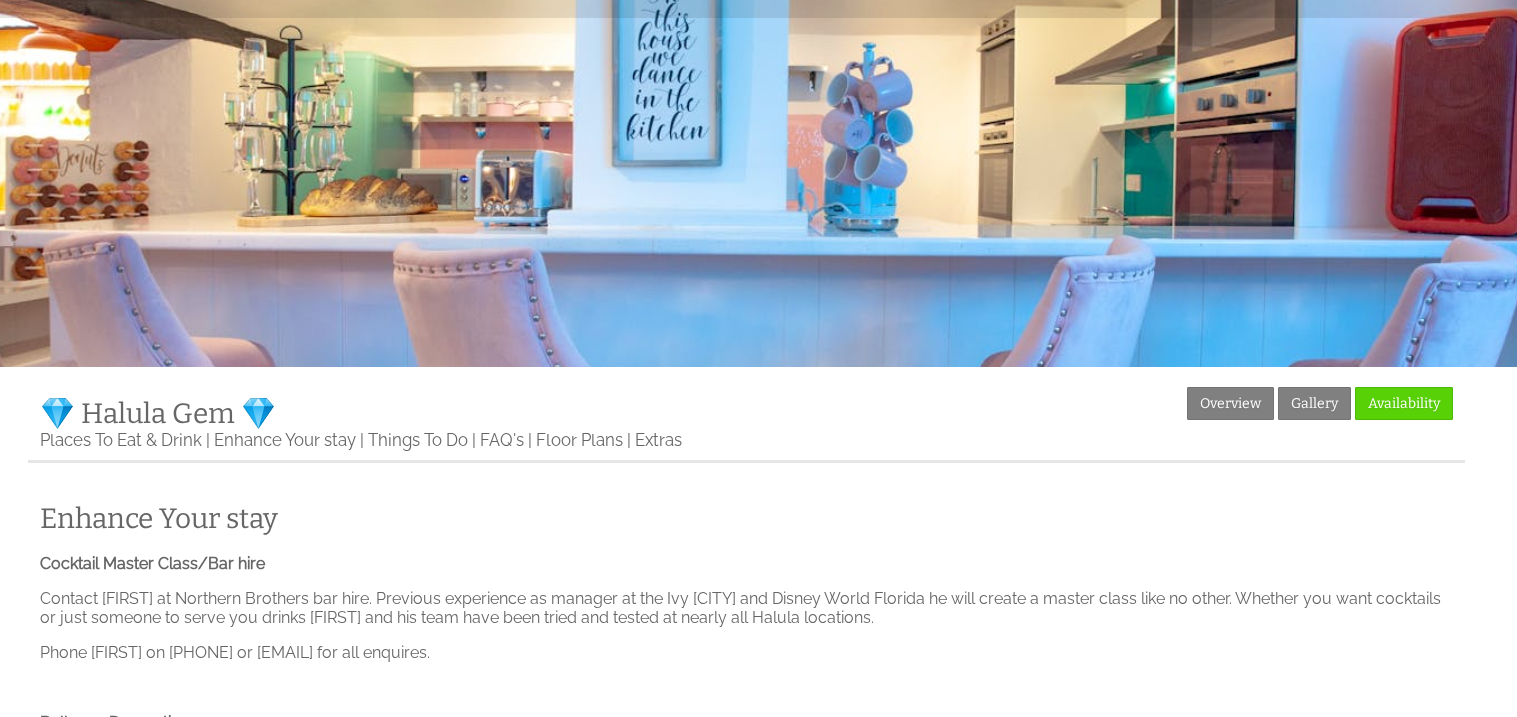 scroll, scrollTop: 199, scrollLeft: 0, axis: vertical 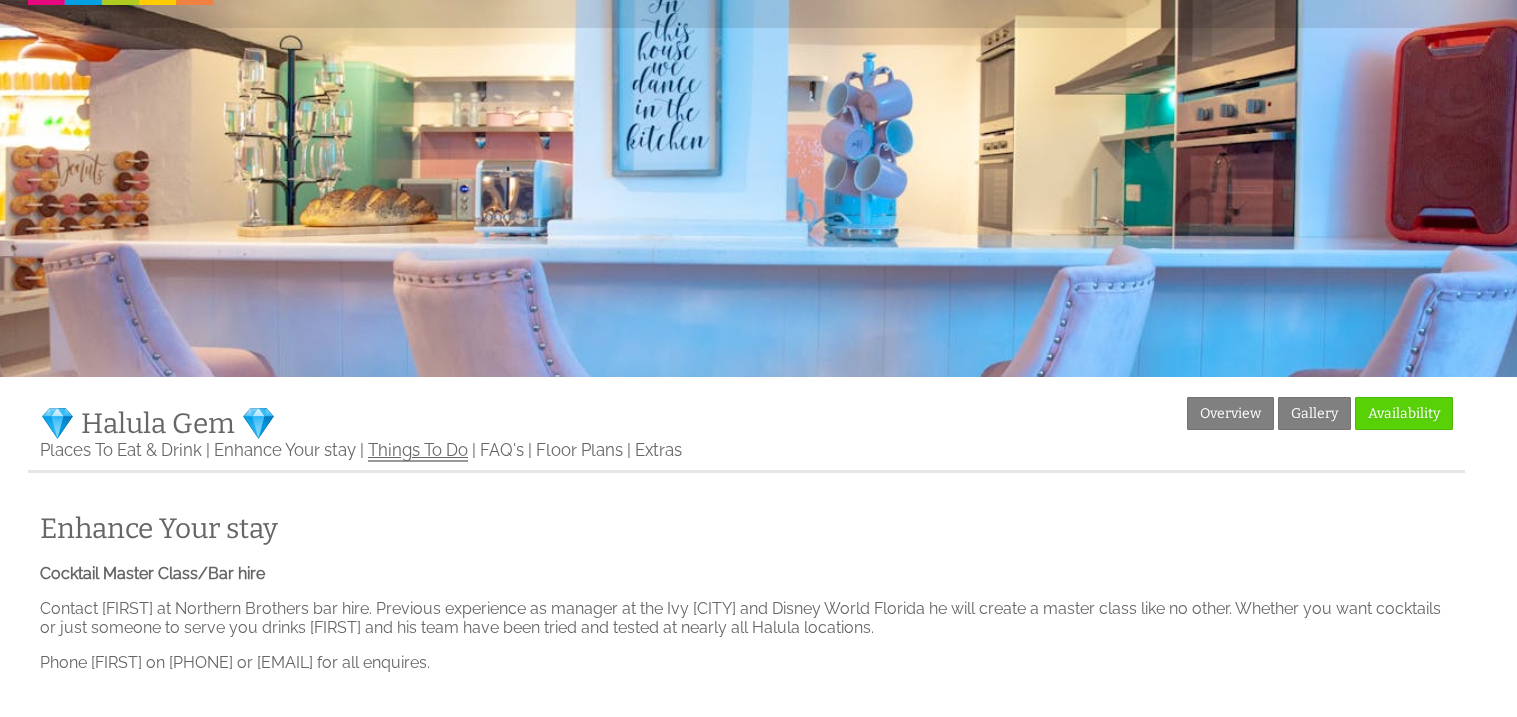 click on "Things To Do" at bounding box center [418, 451] 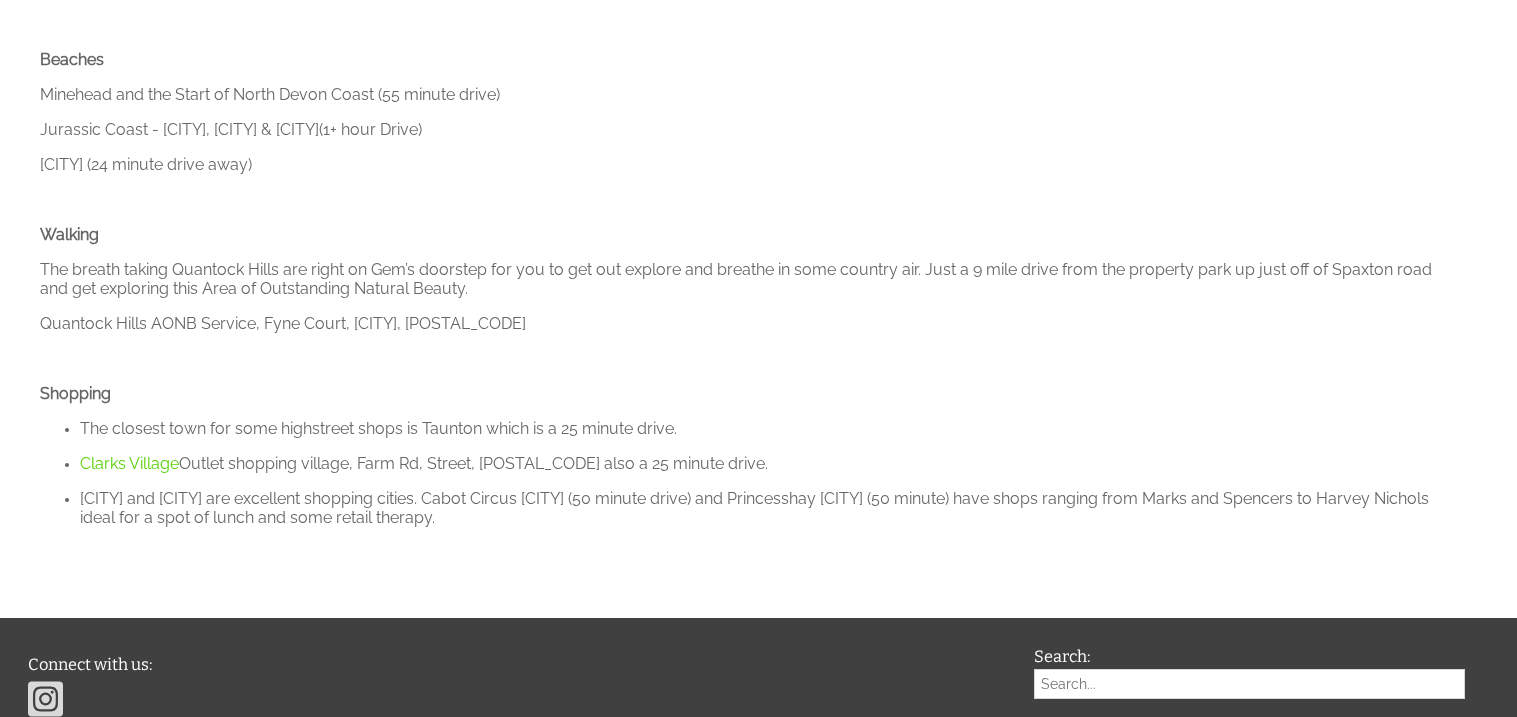 scroll, scrollTop: 2838, scrollLeft: 0, axis: vertical 